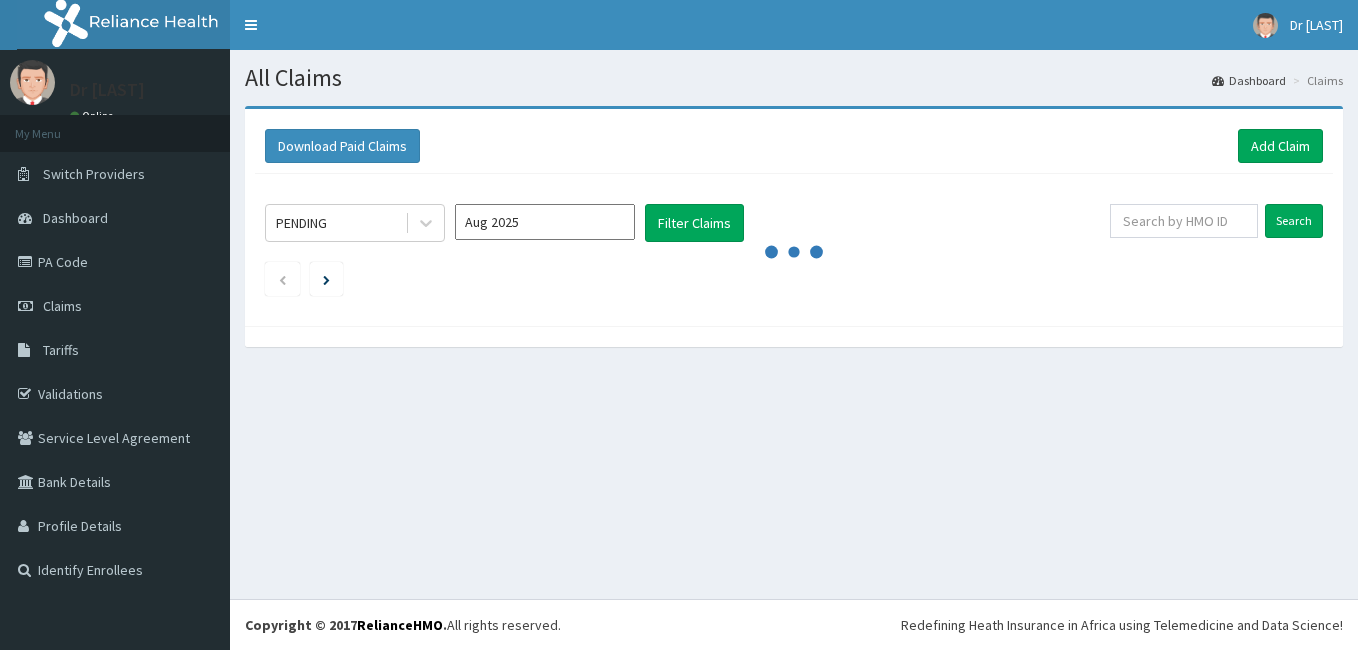 scroll, scrollTop: 0, scrollLeft: 0, axis: both 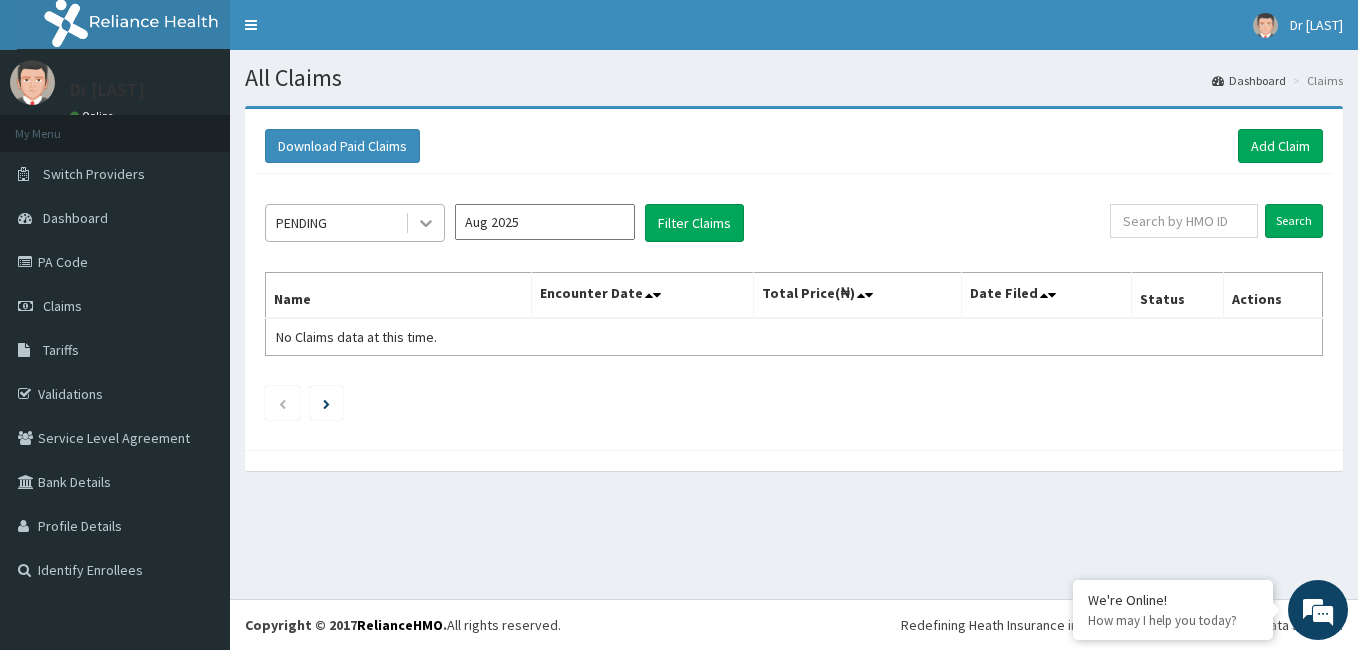 click at bounding box center (426, 223) 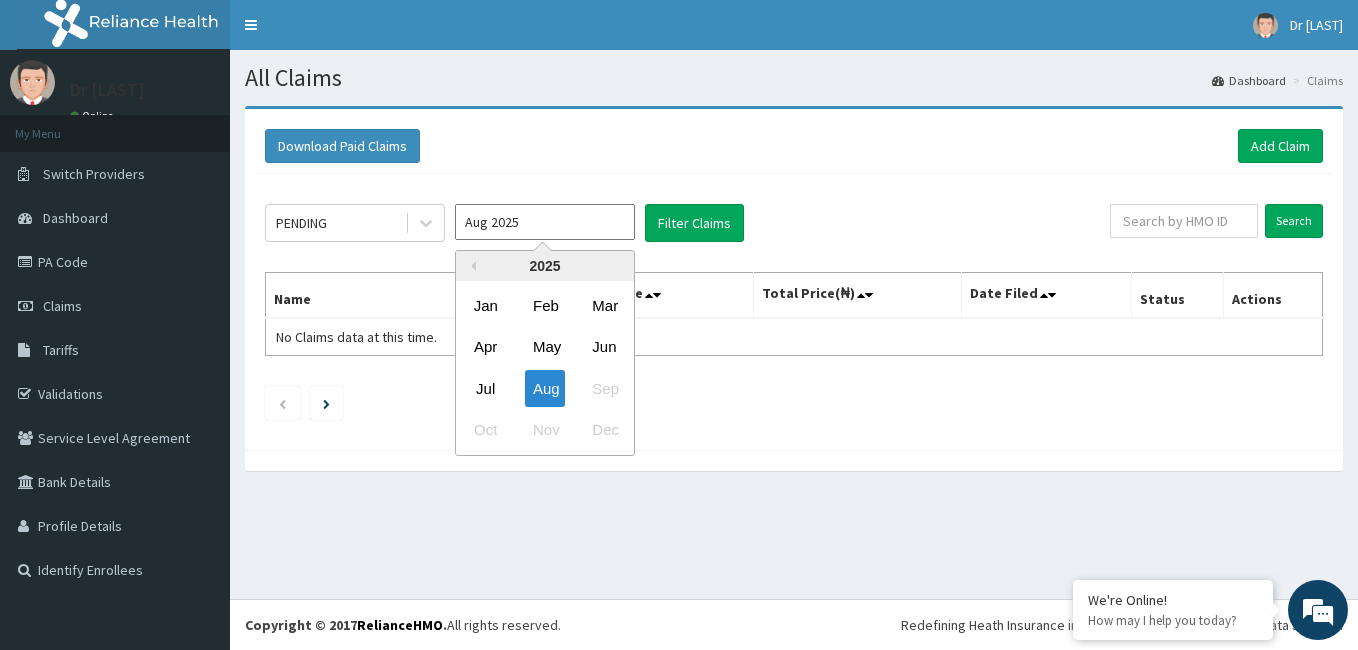 click on "Aug 2025" at bounding box center (545, 222) 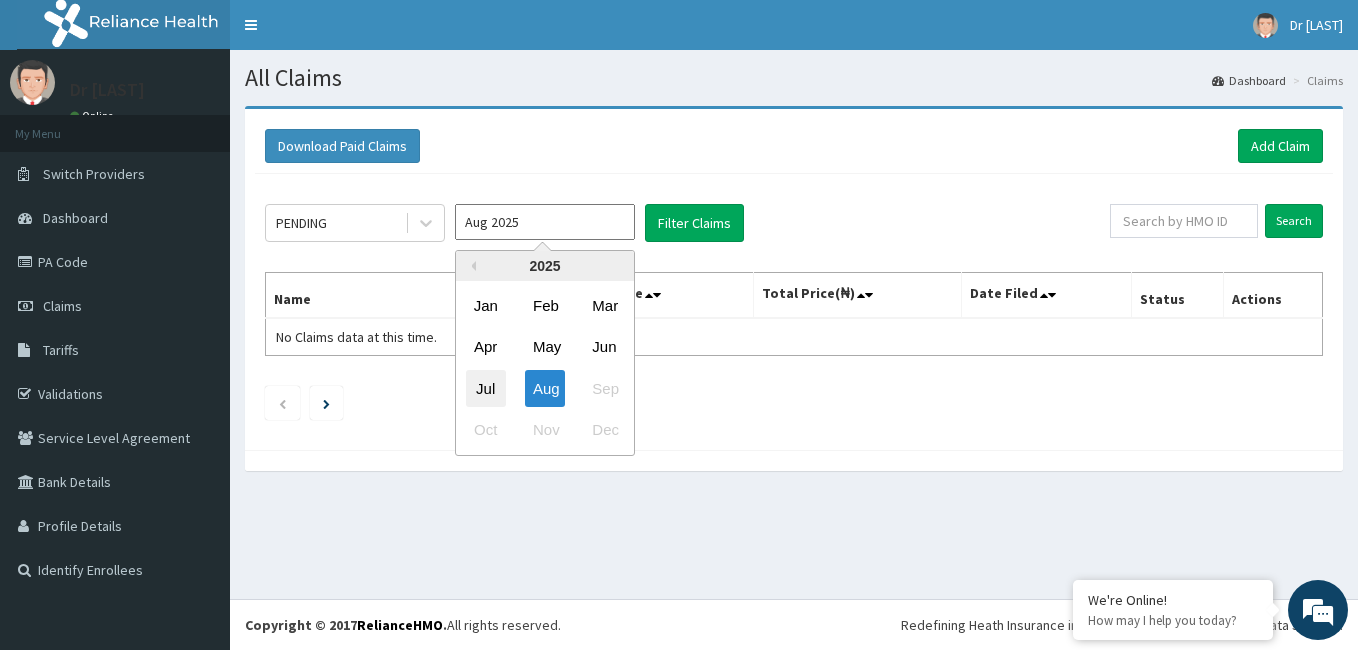 click on "Jul" at bounding box center (486, 388) 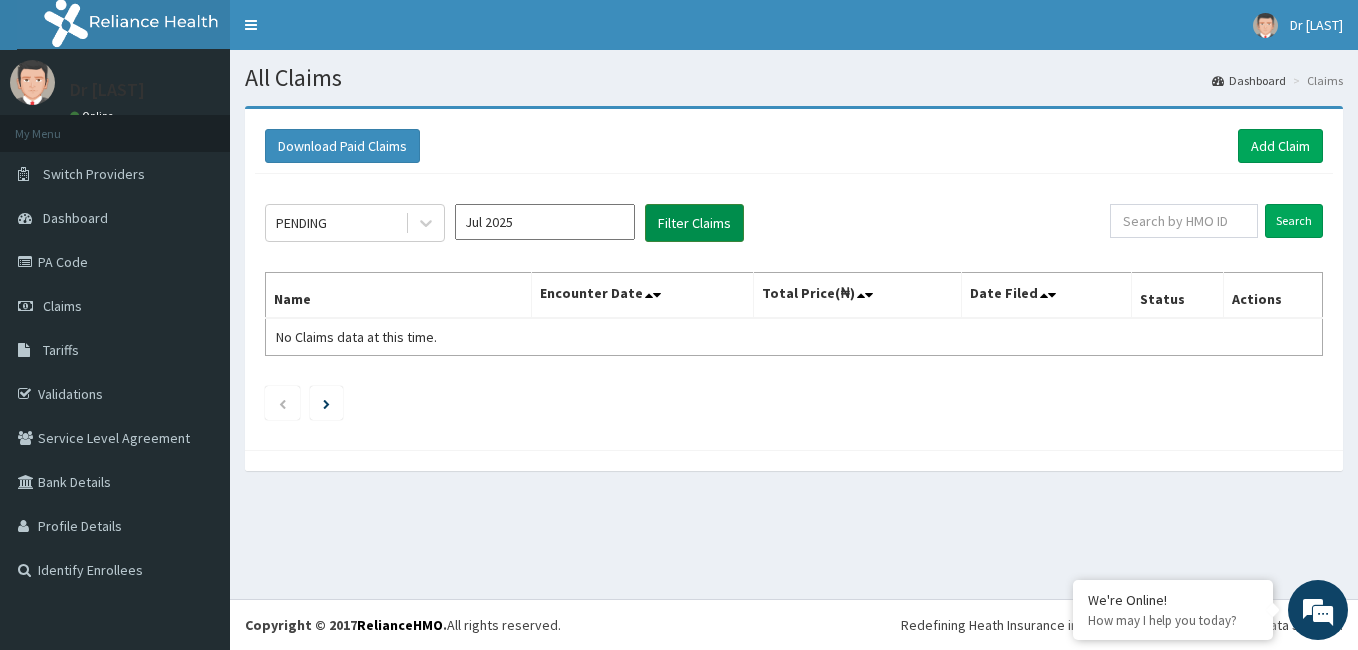 click on "Filter Claims" at bounding box center (694, 223) 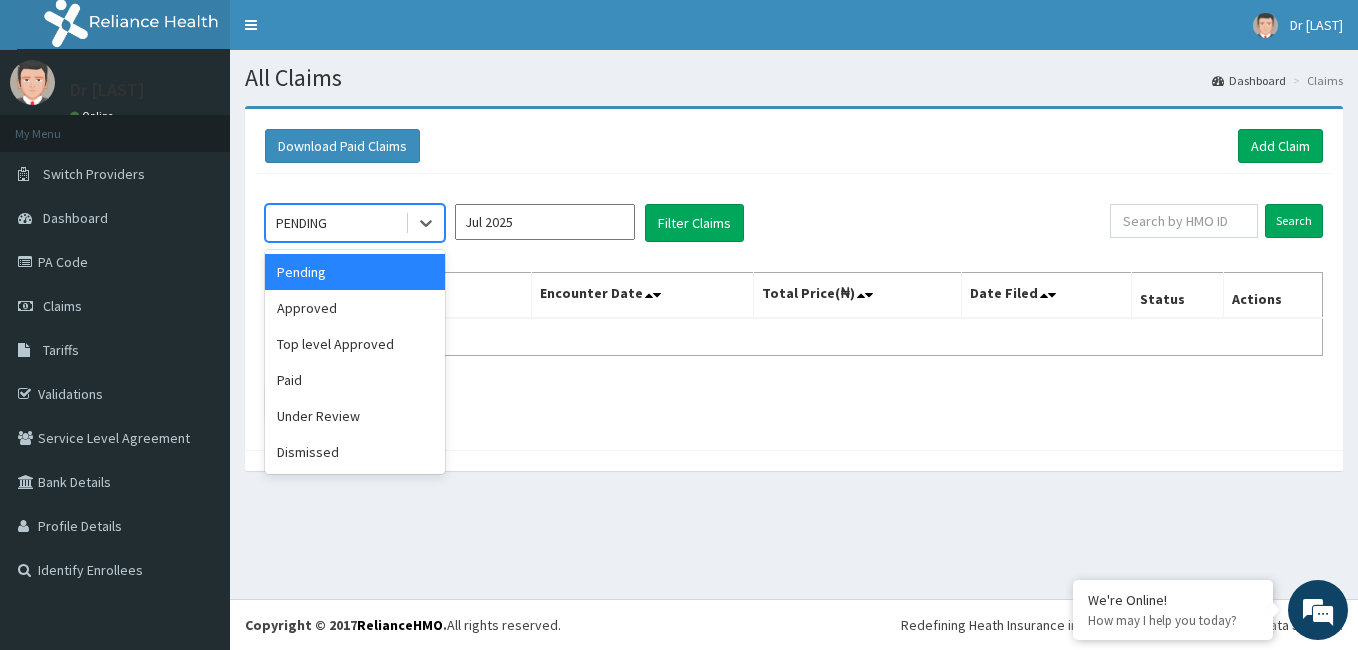 click on "Approved" at bounding box center (355, 308) 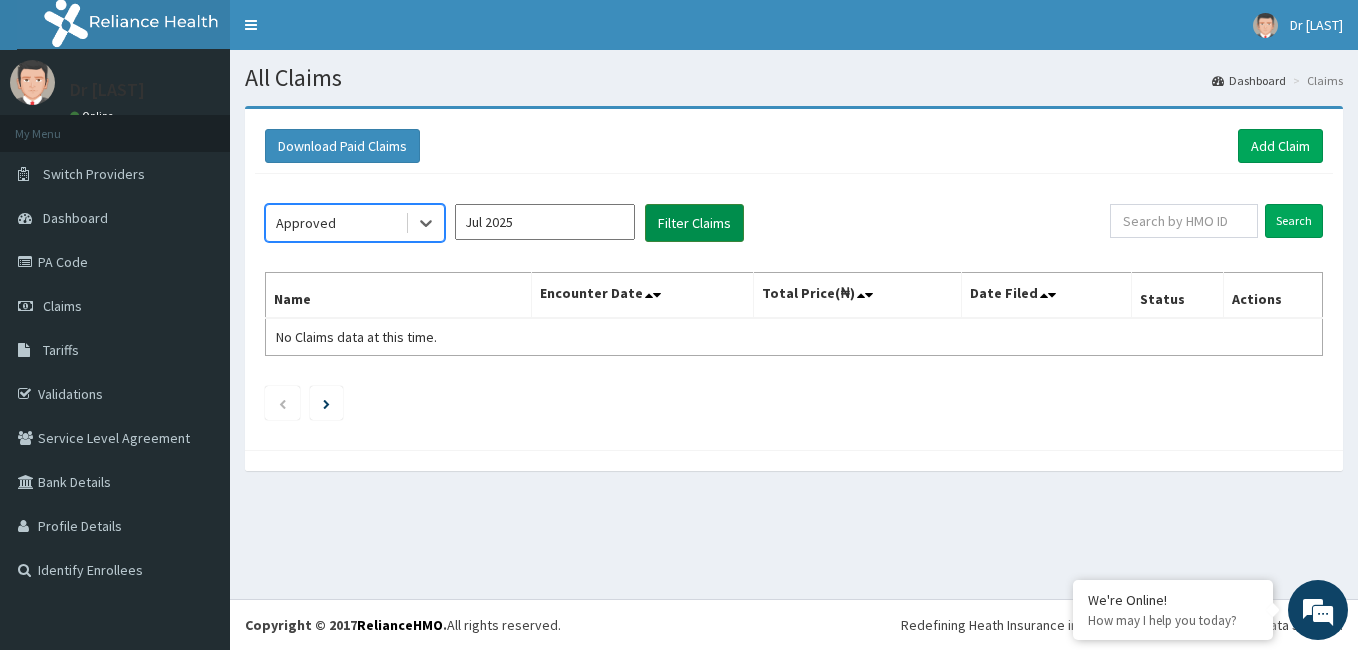click on "Filter Claims" at bounding box center [694, 223] 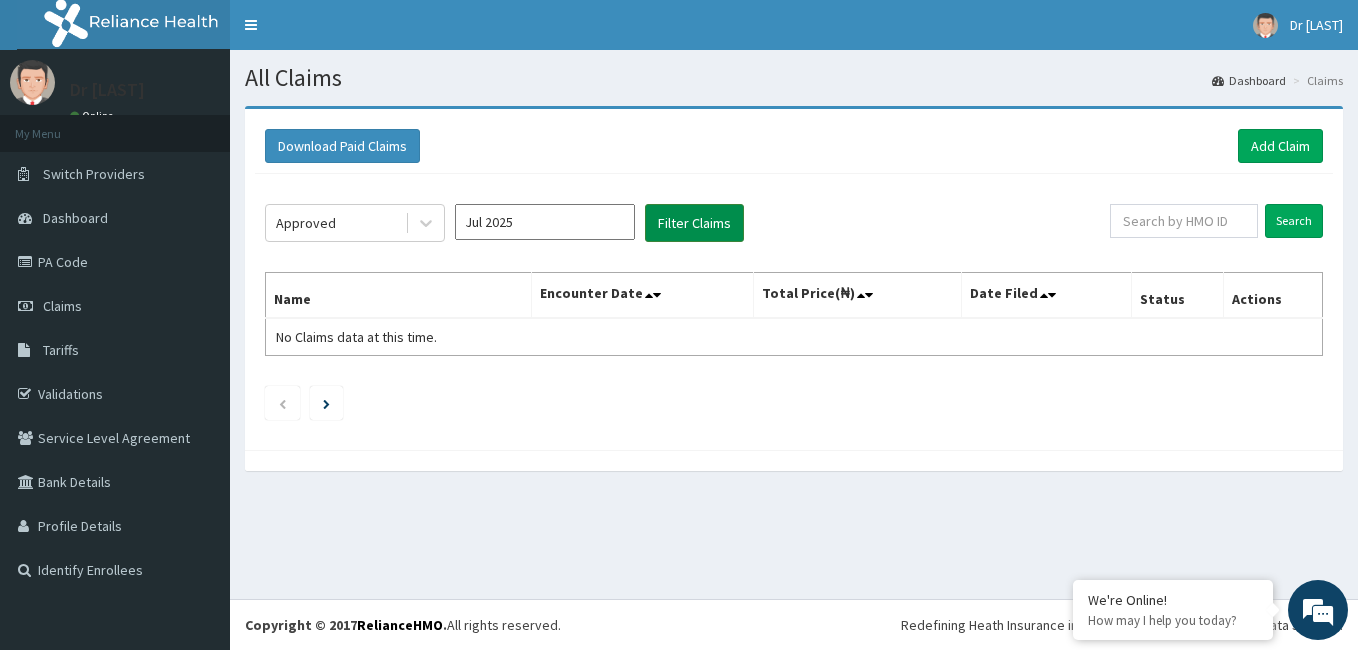 click on "Filter Claims" at bounding box center [694, 223] 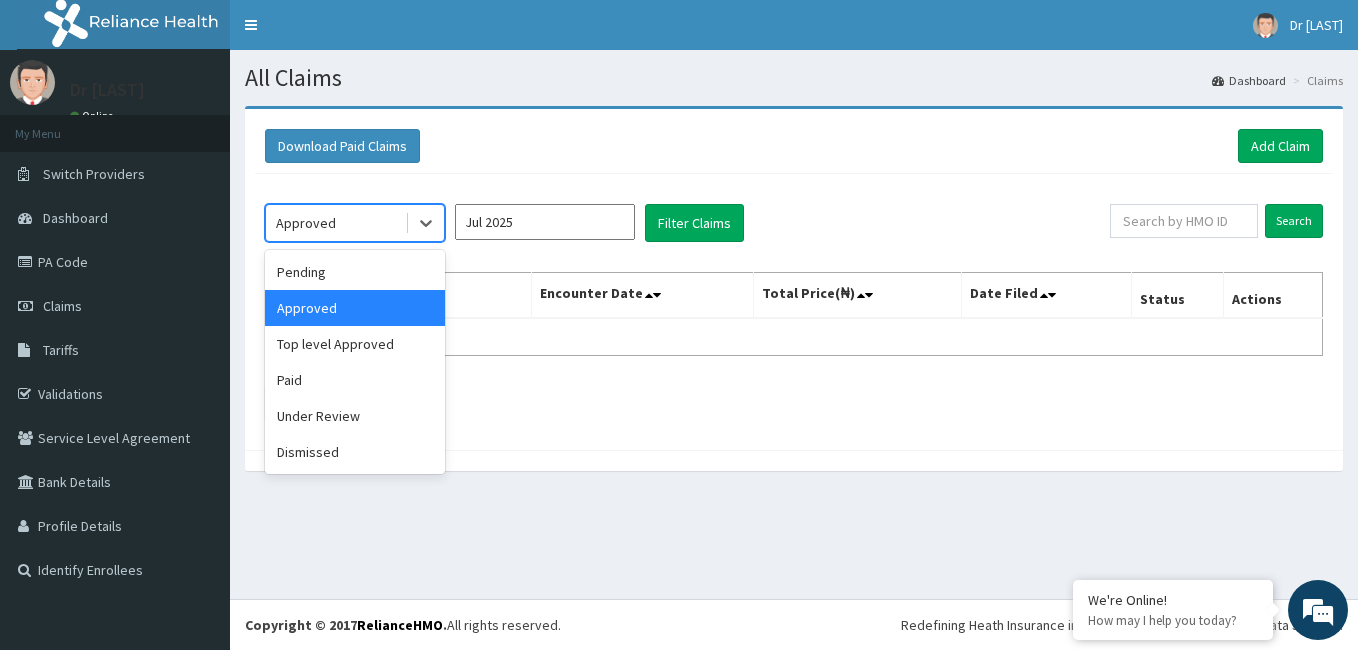 click on "Paid" at bounding box center [355, 380] 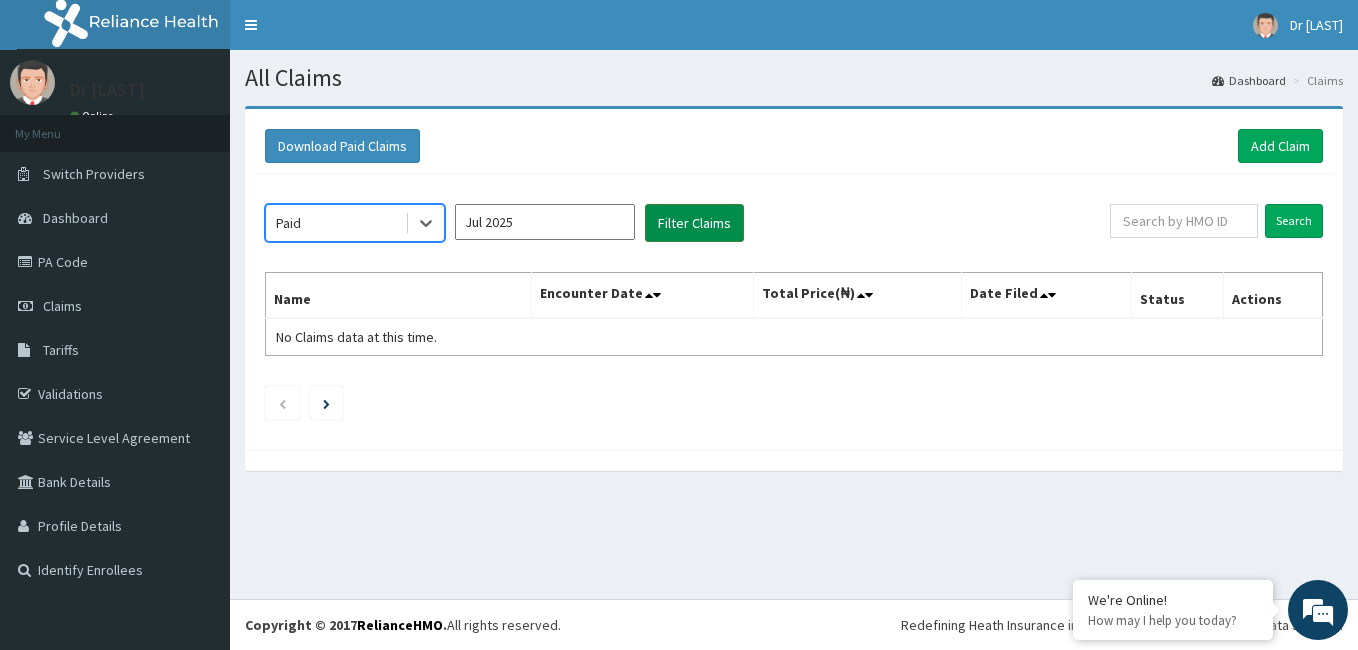 click on "Filter Claims" at bounding box center (694, 223) 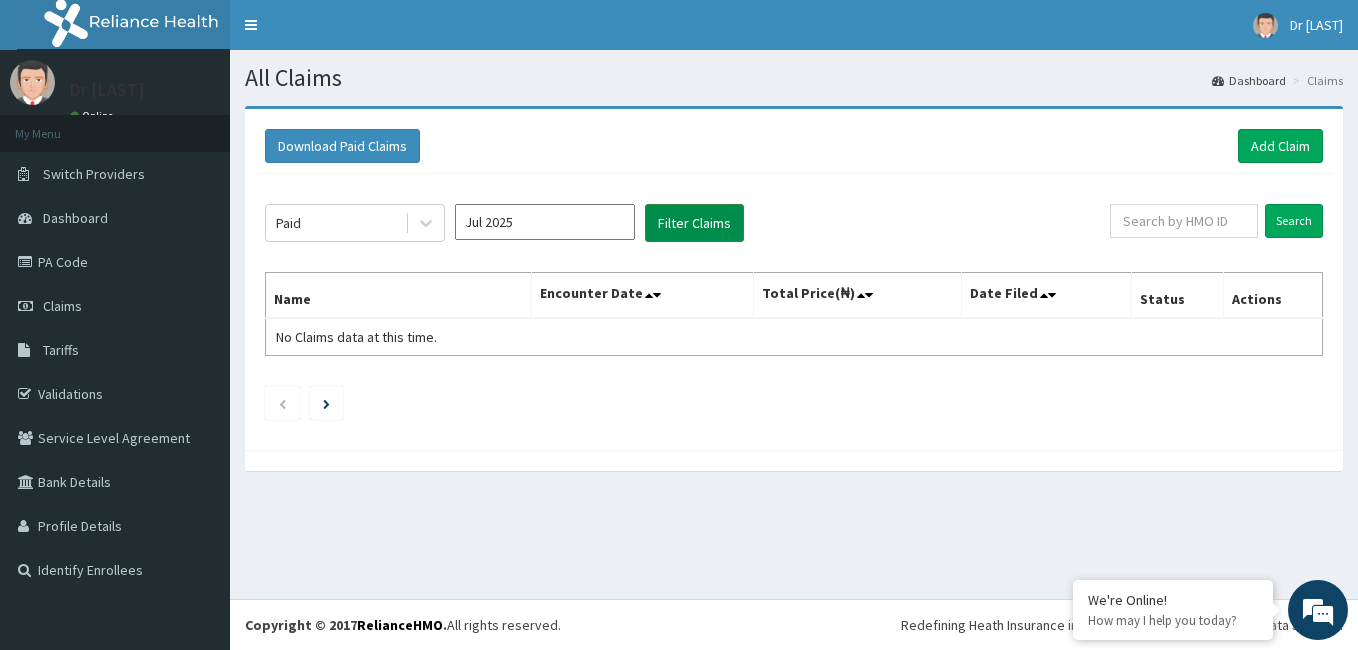 click on "Filter Claims" at bounding box center [694, 223] 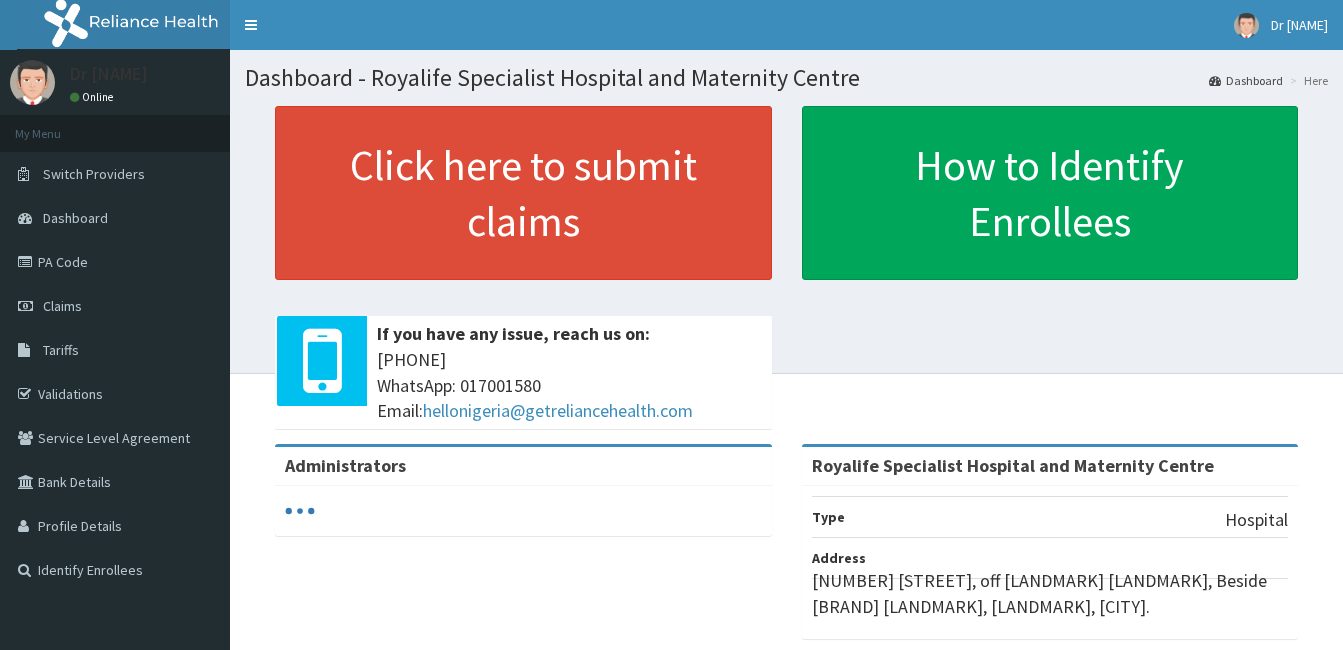 scroll, scrollTop: 0, scrollLeft: 0, axis: both 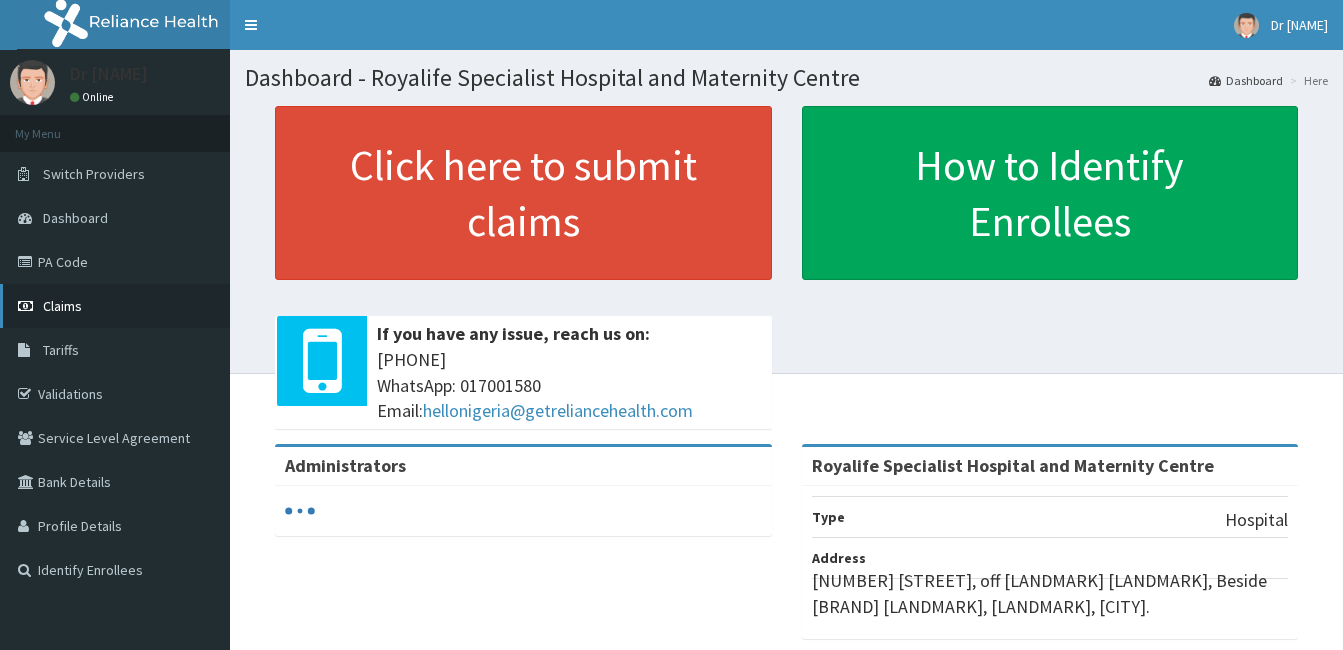 click on "Claims" at bounding box center [115, 306] 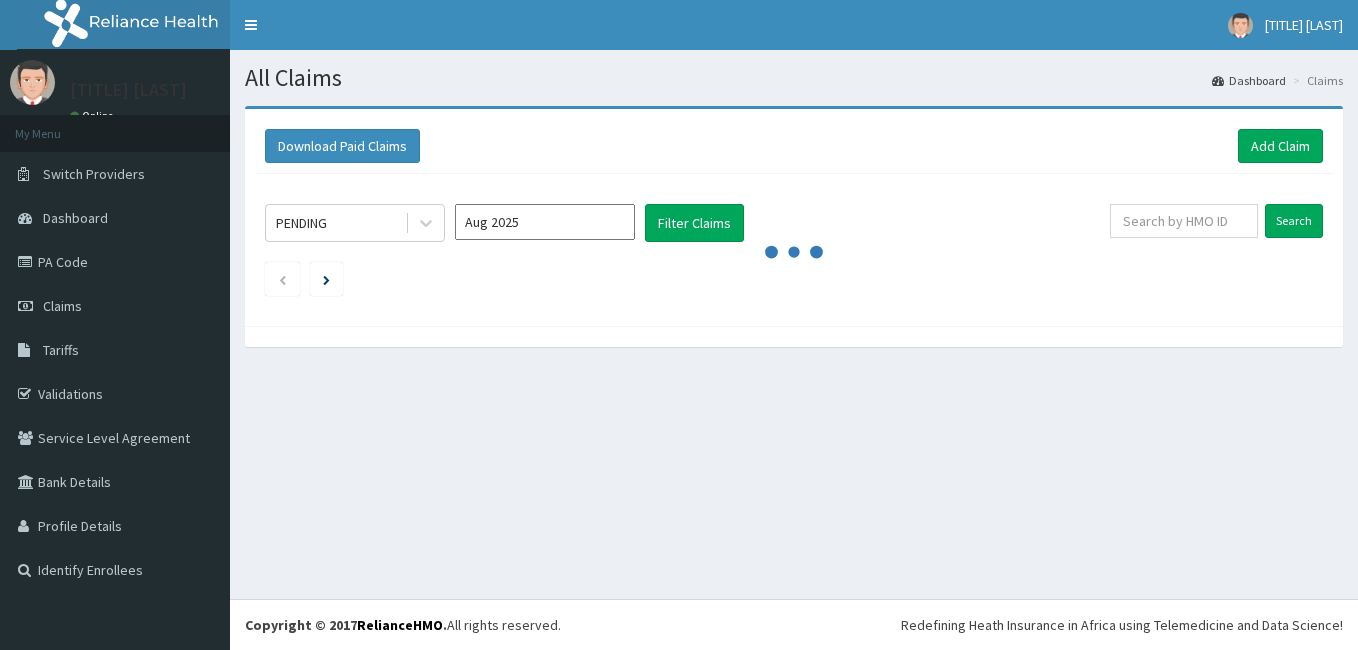 scroll, scrollTop: 0, scrollLeft: 0, axis: both 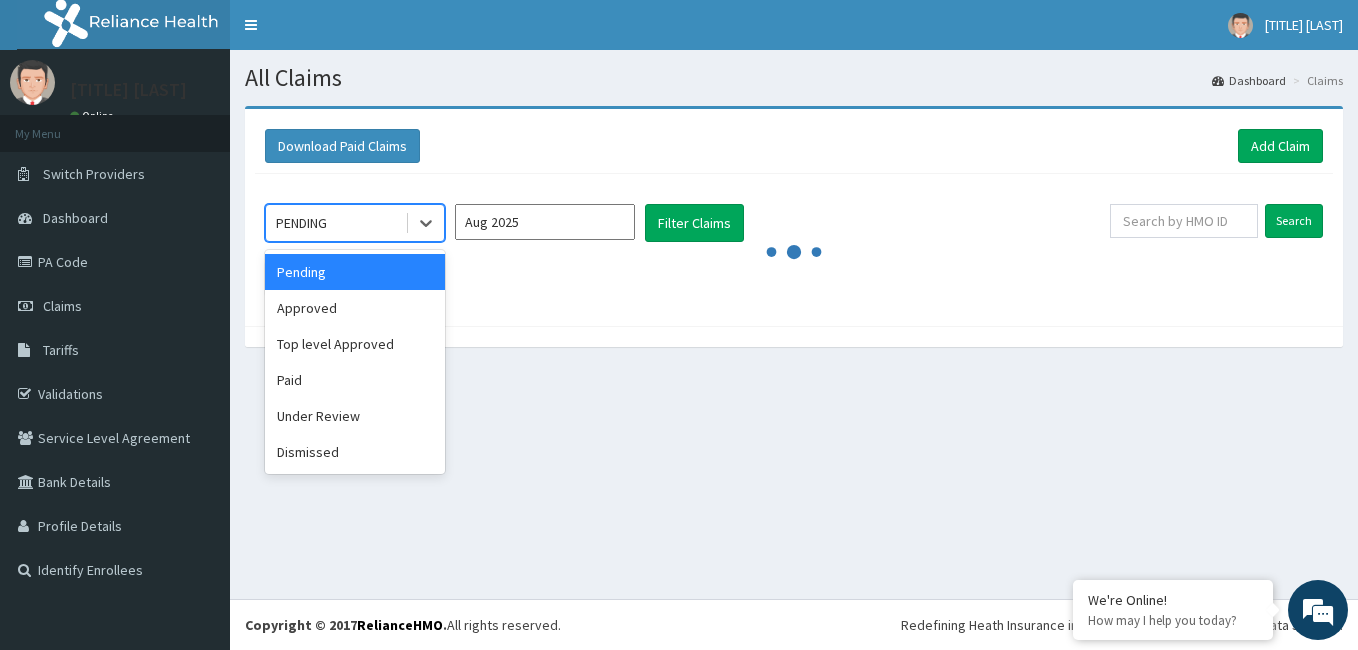 click on "Approved" at bounding box center (355, 308) 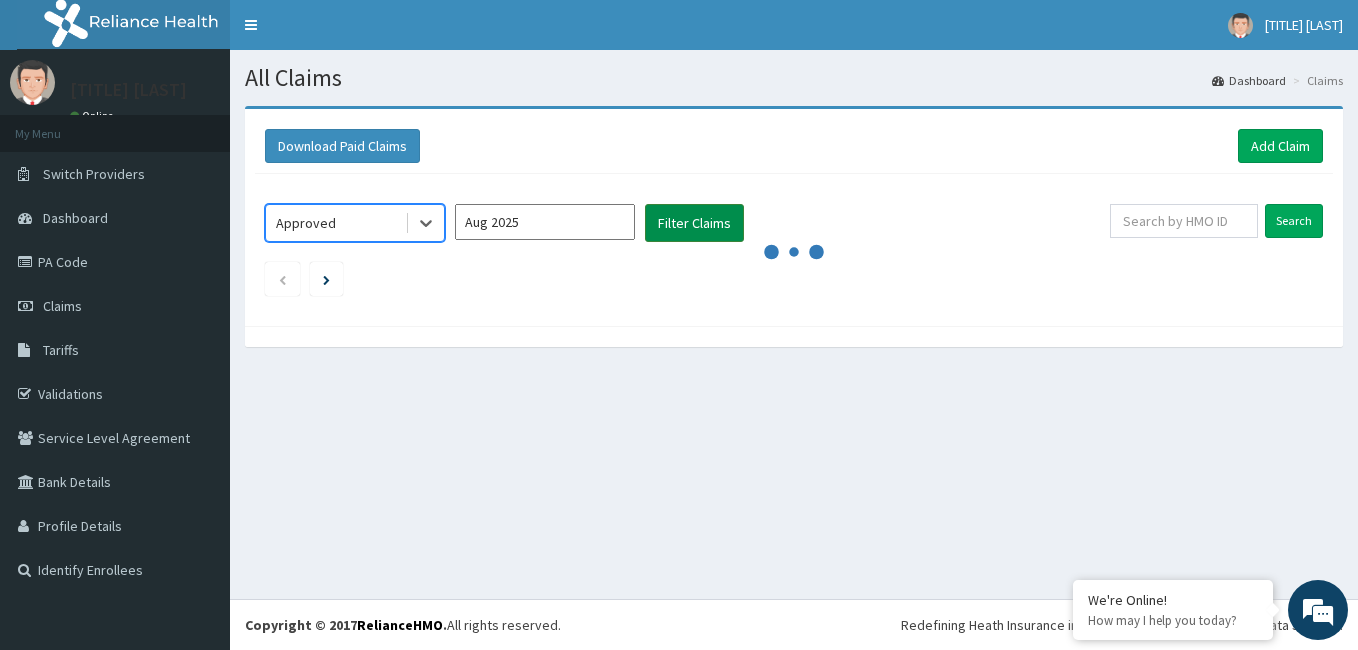 click on "Filter Claims" at bounding box center (694, 223) 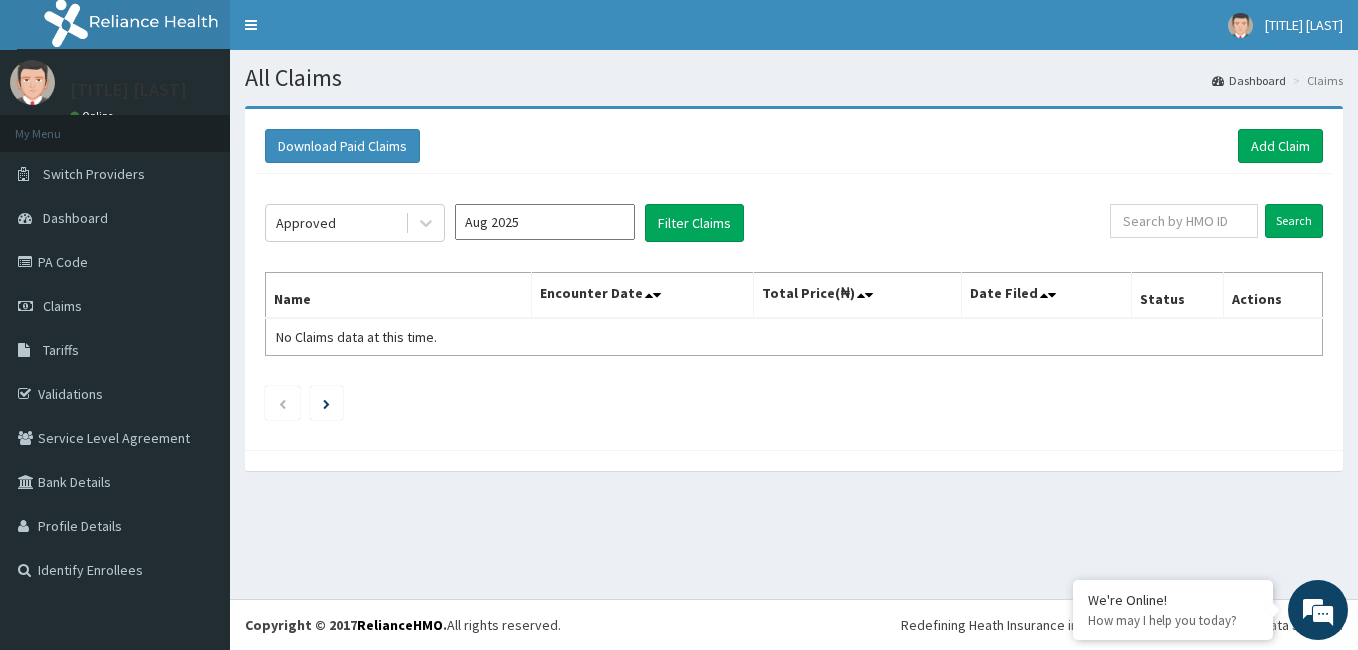 click on "Aug 2025" at bounding box center [545, 222] 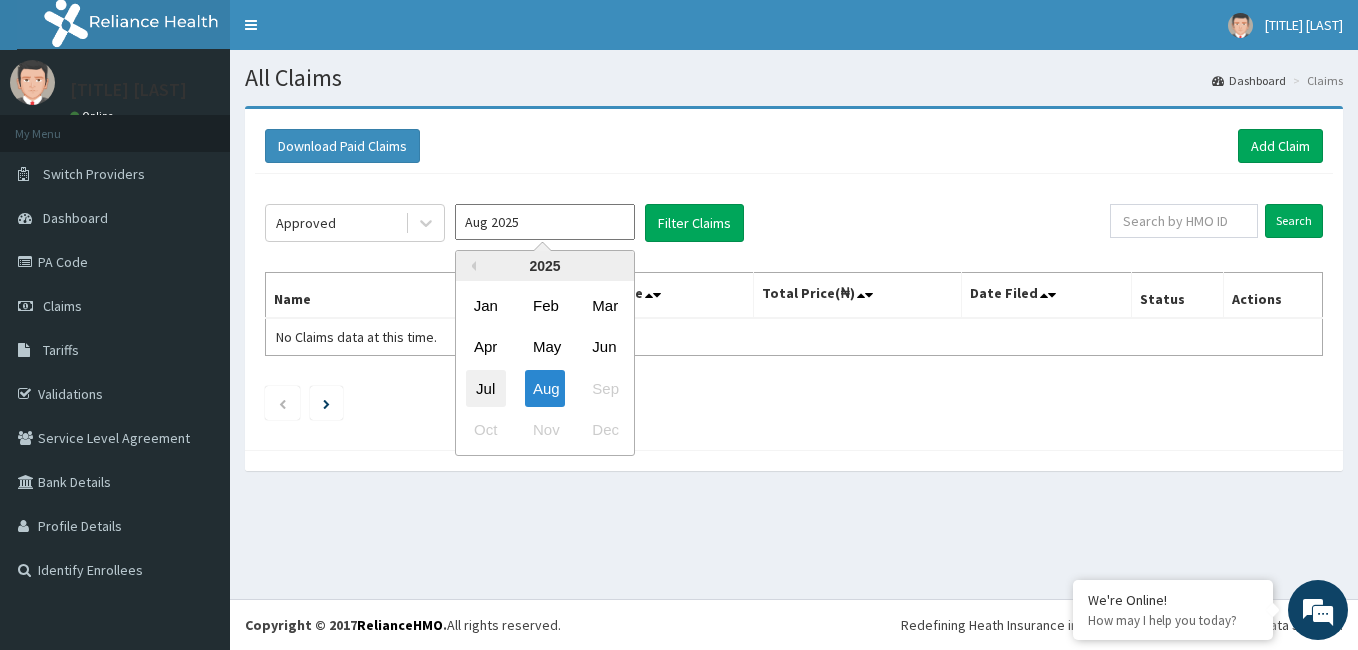 click on "Jul" at bounding box center (486, 388) 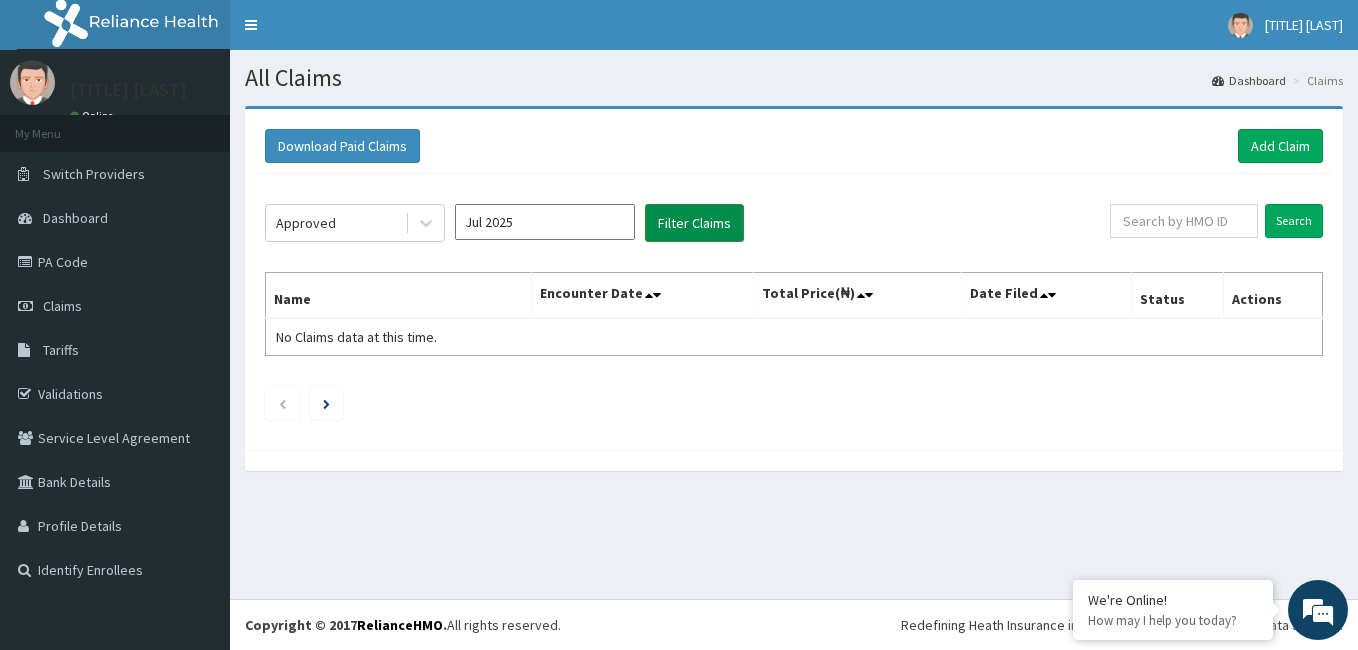click on "Filter Claims" at bounding box center [694, 223] 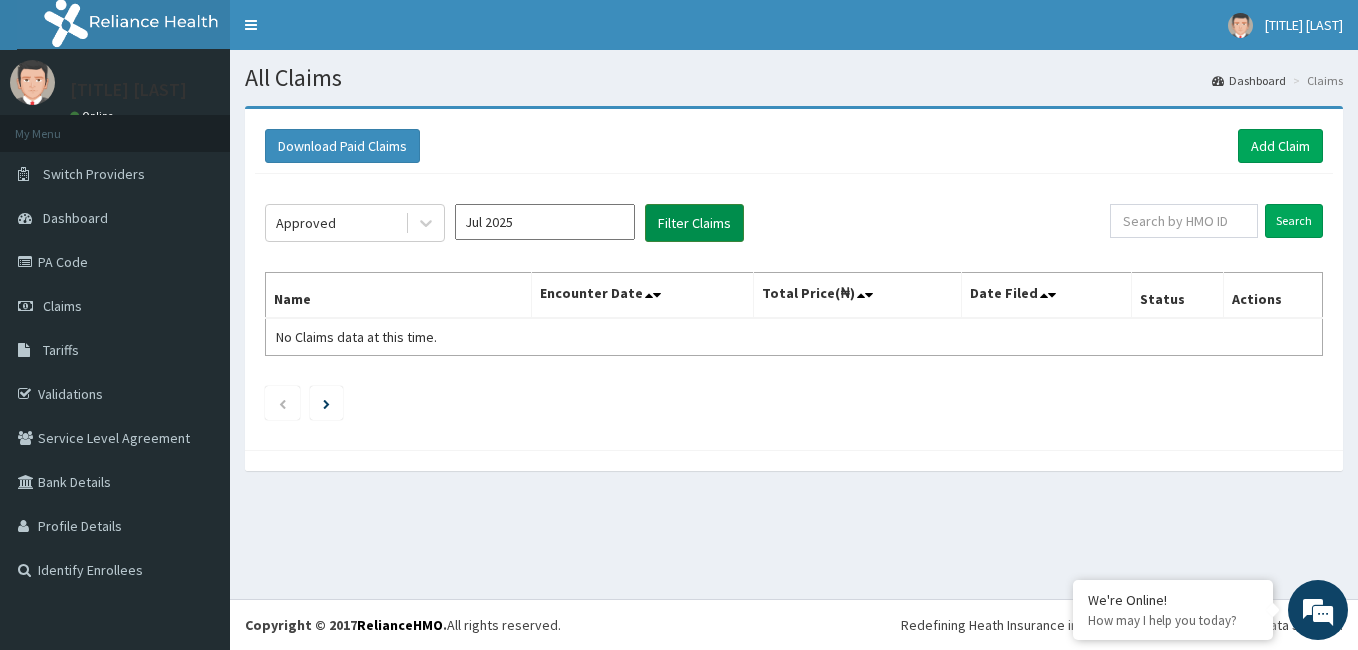 click on "Filter Claims" at bounding box center [694, 223] 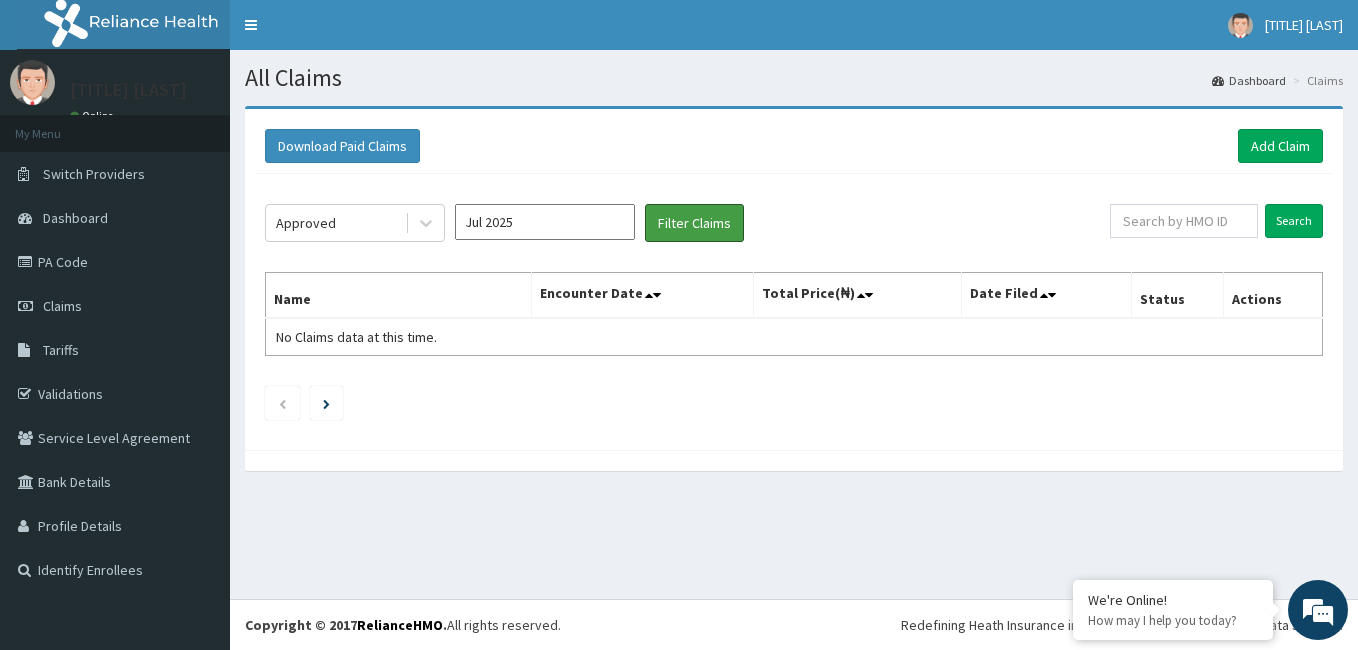 scroll, scrollTop: 0, scrollLeft: 0, axis: both 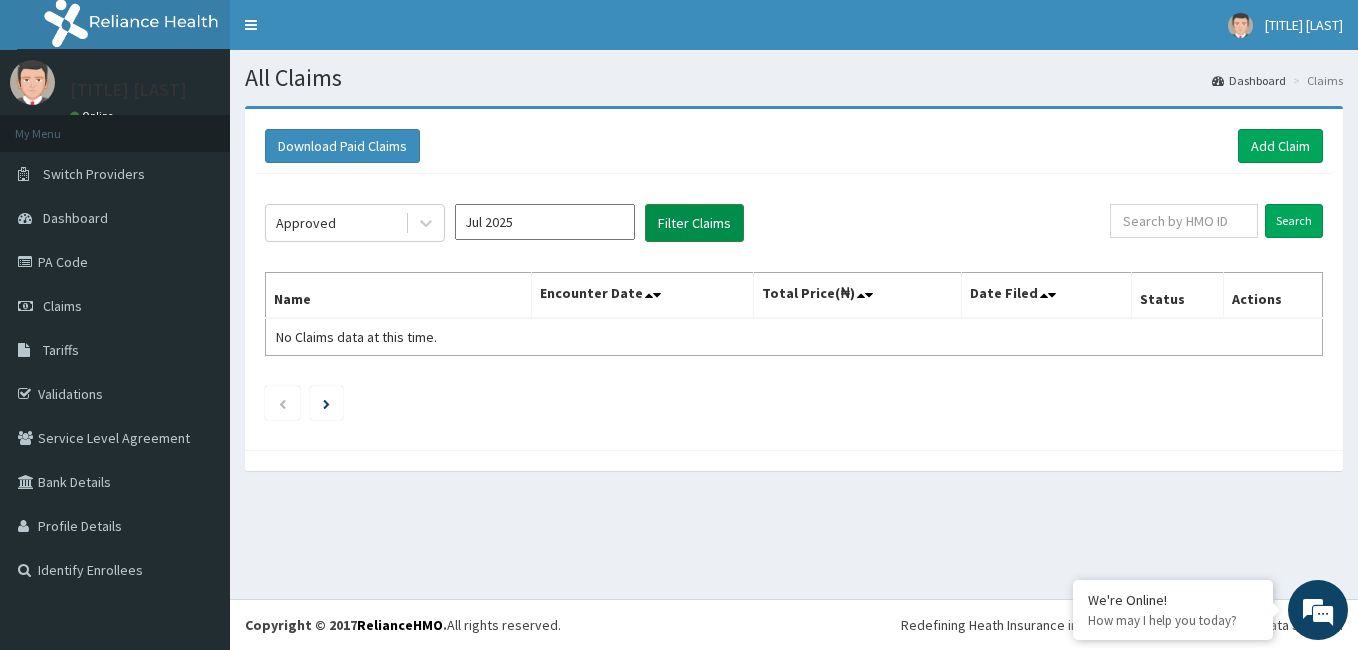 click on "Filter Claims" at bounding box center (694, 223) 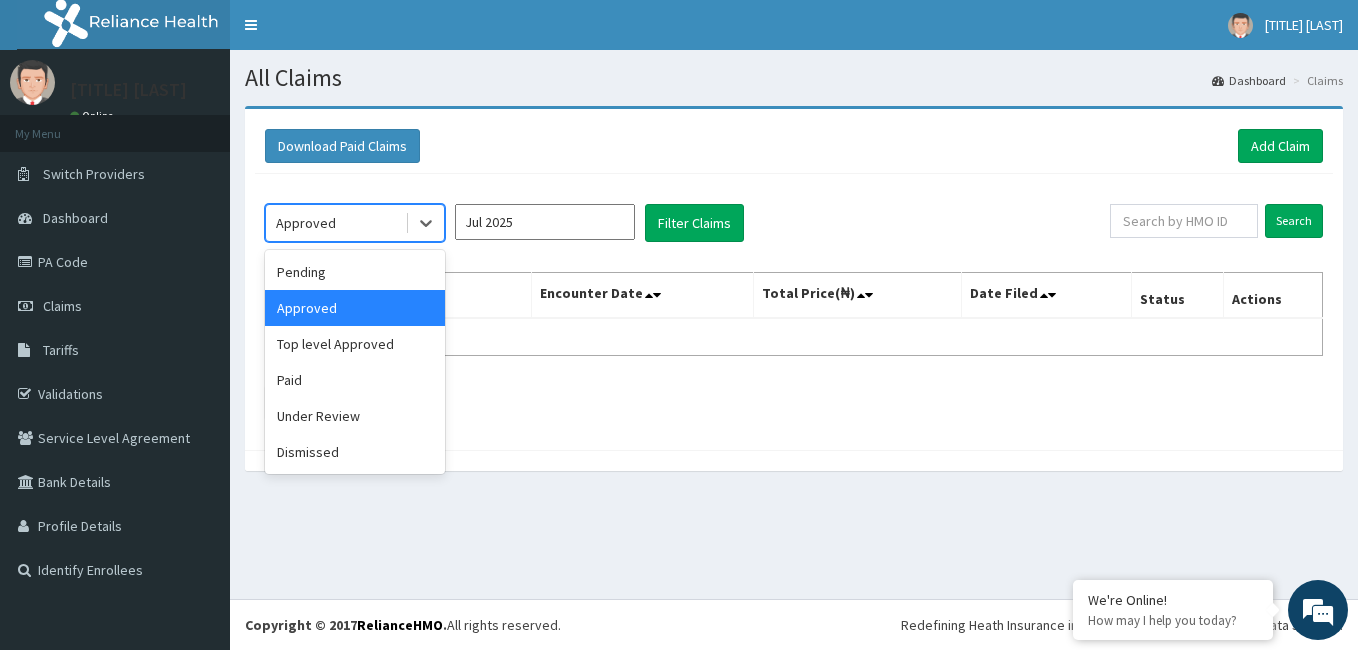 click on "Approved" at bounding box center [335, 223] 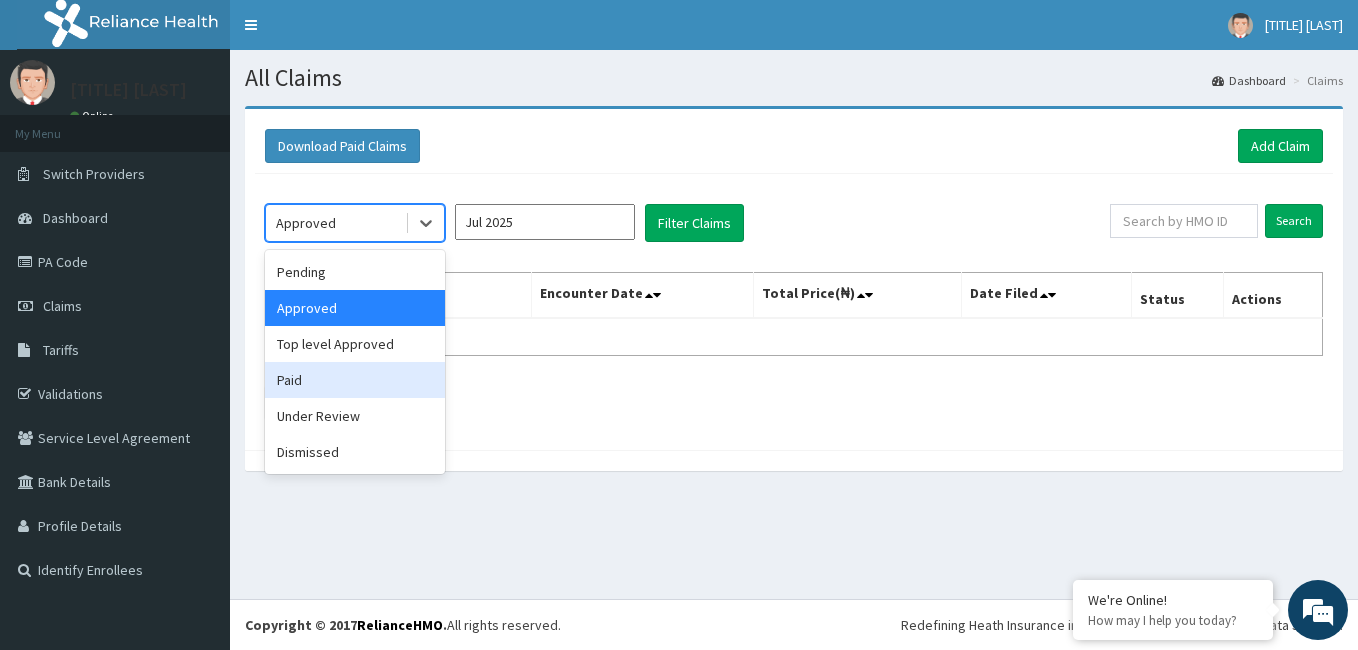 click on "Paid" at bounding box center [355, 380] 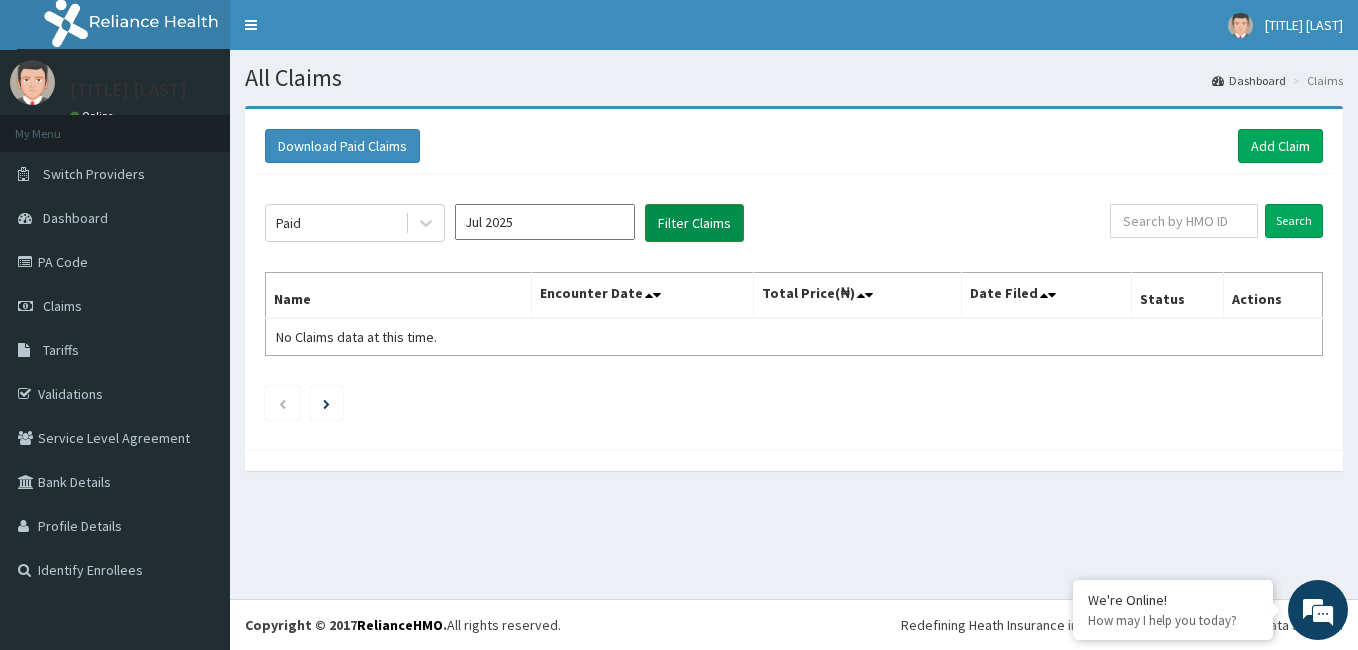 click on "Filter Claims" at bounding box center [694, 223] 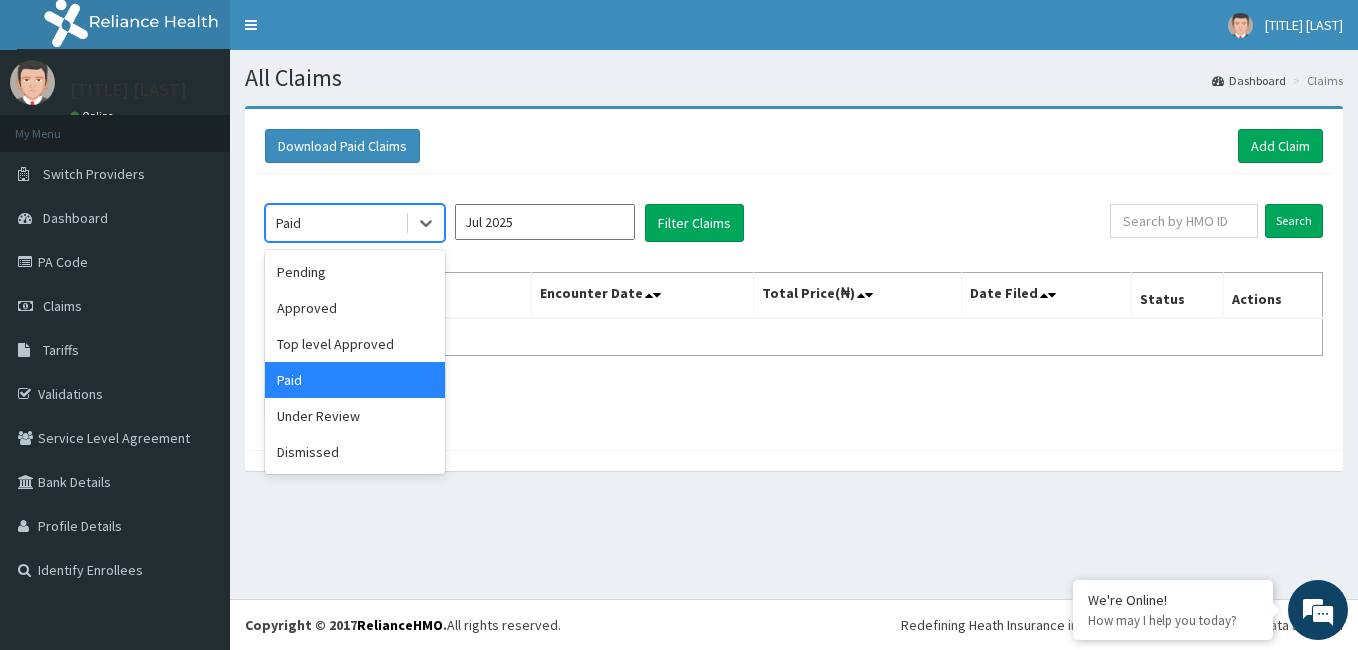 click on "Paid" at bounding box center [335, 223] 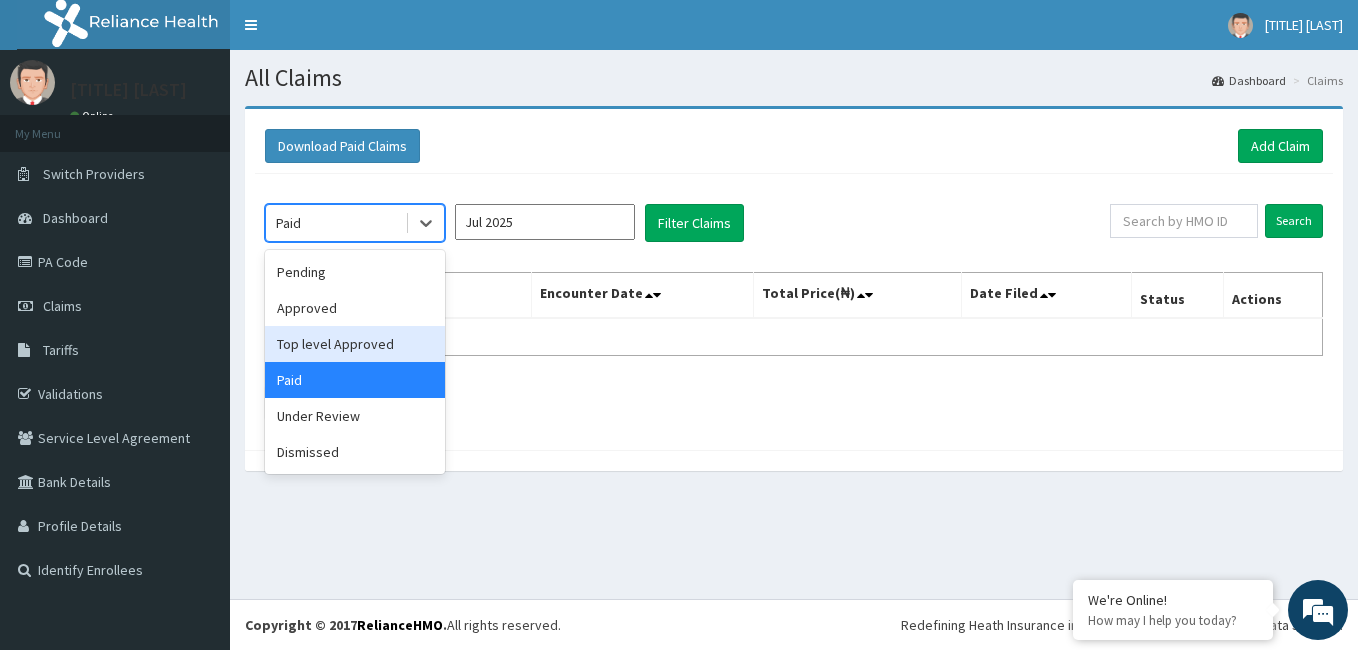 click on "Top level Approved" at bounding box center (355, 344) 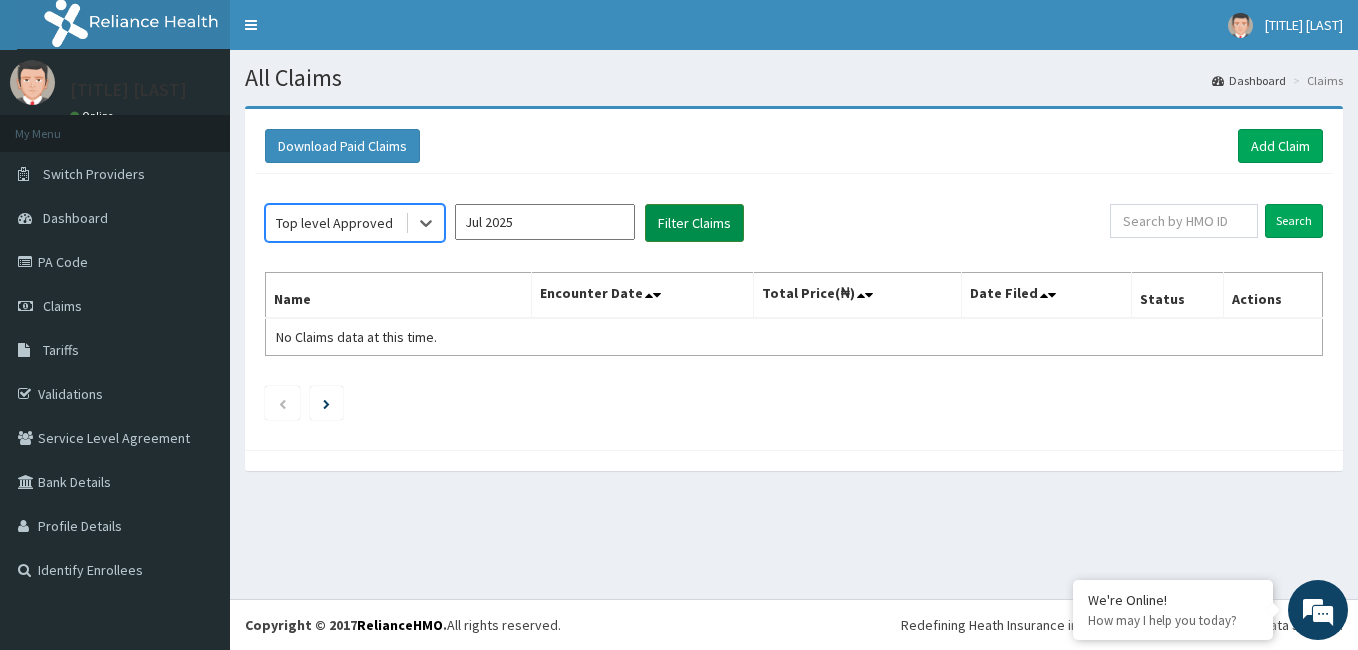 click on "Filter Claims" at bounding box center (694, 223) 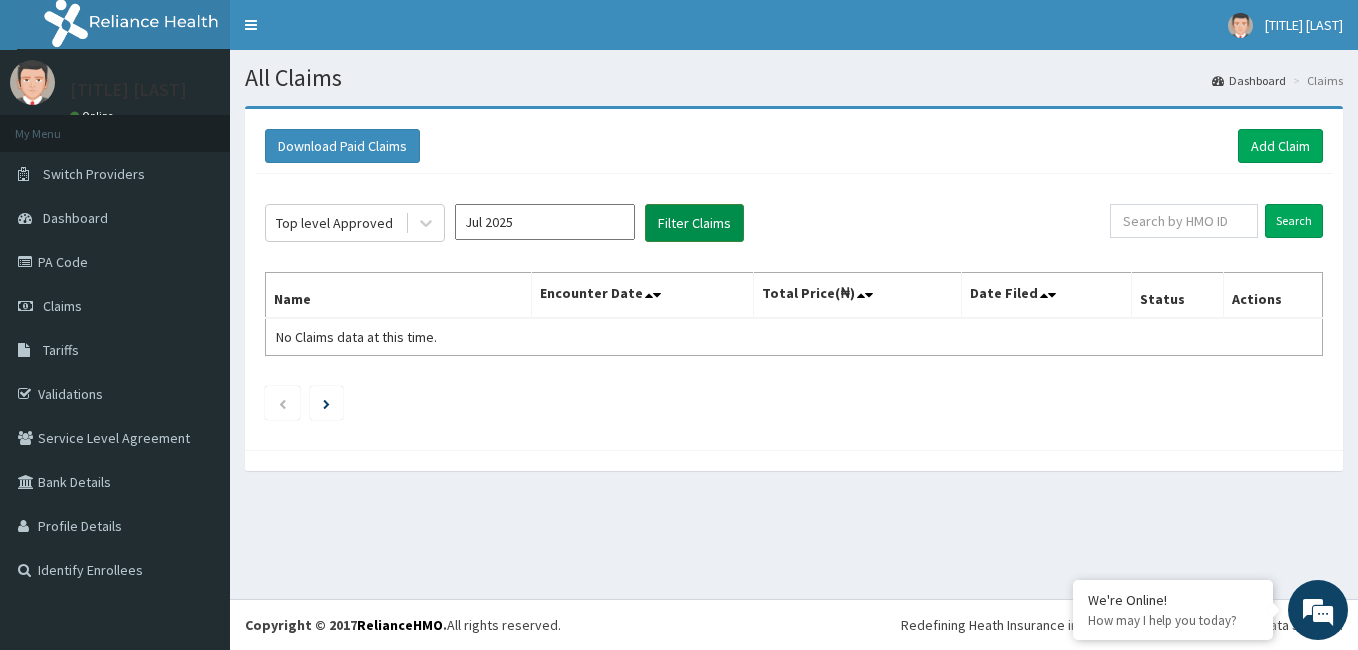 click on "Filter Claims" at bounding box center (694, 223) 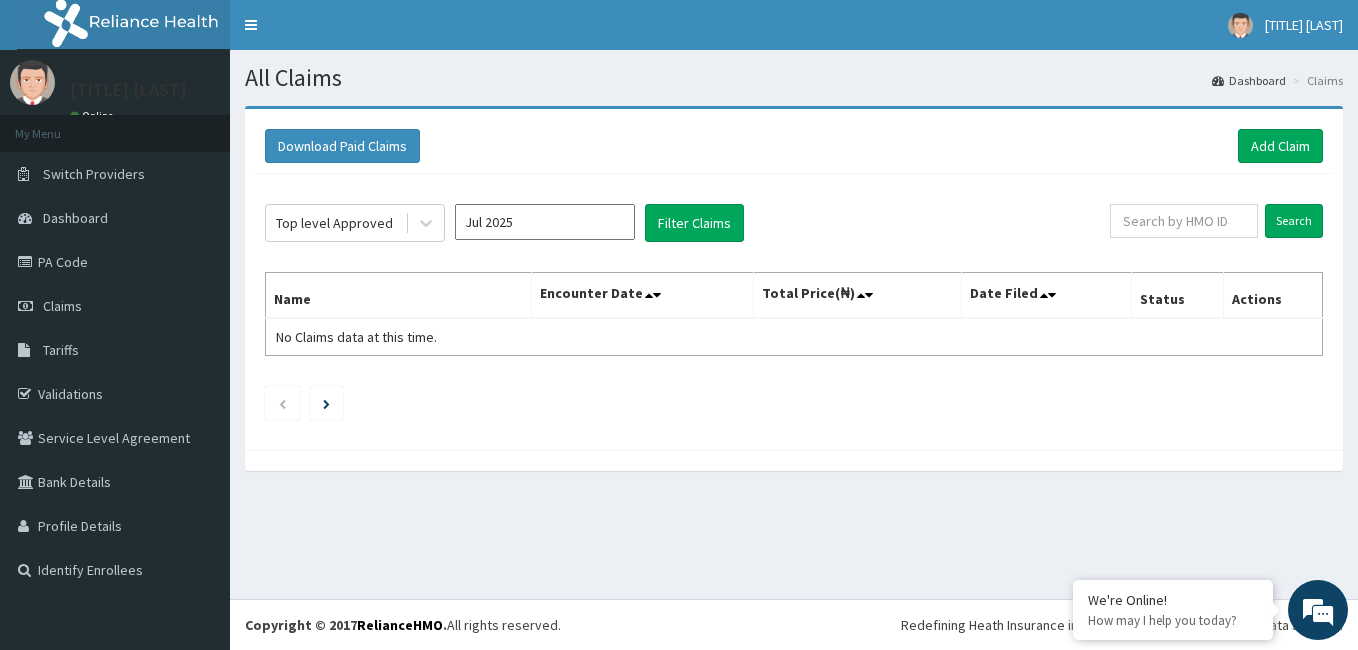 click on "Jul 2025" at bounding box center [545, 222] 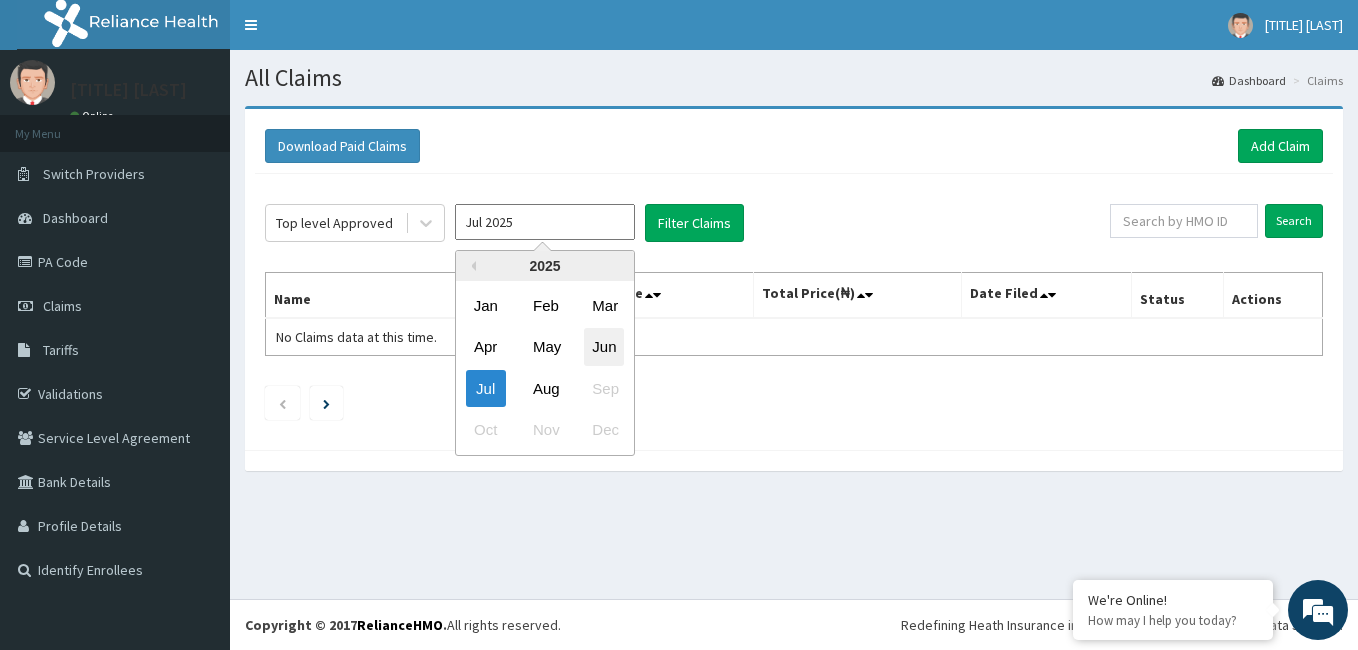click on "Jun" at bounding box center [604, 347] 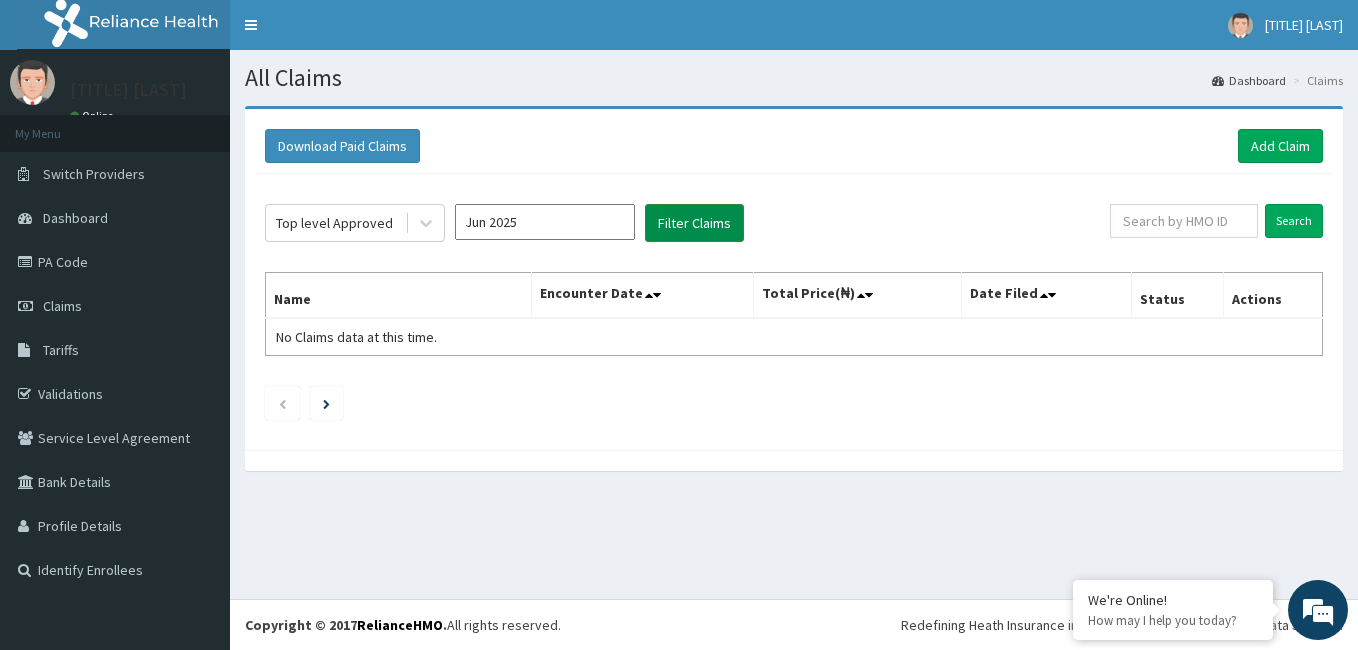 click on "Filter Claims" at bounding box center (694, 223) 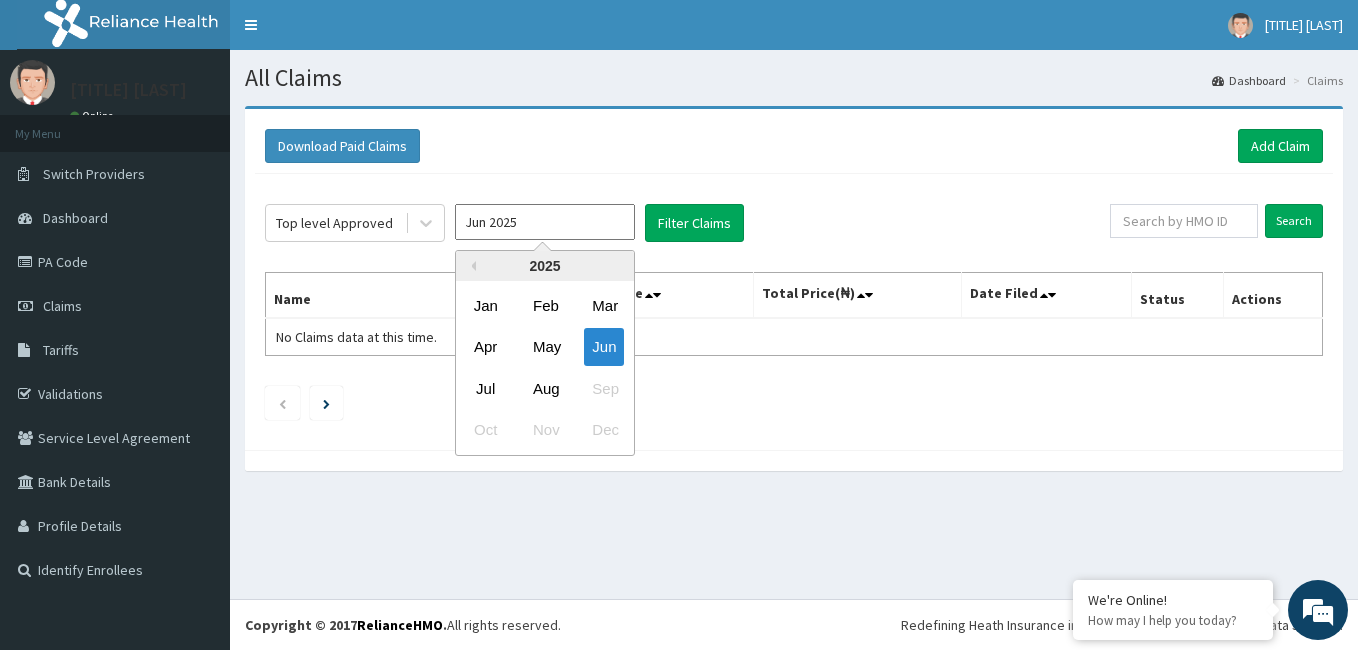 click on "Jun 2025" at bounding box center [545, 222] 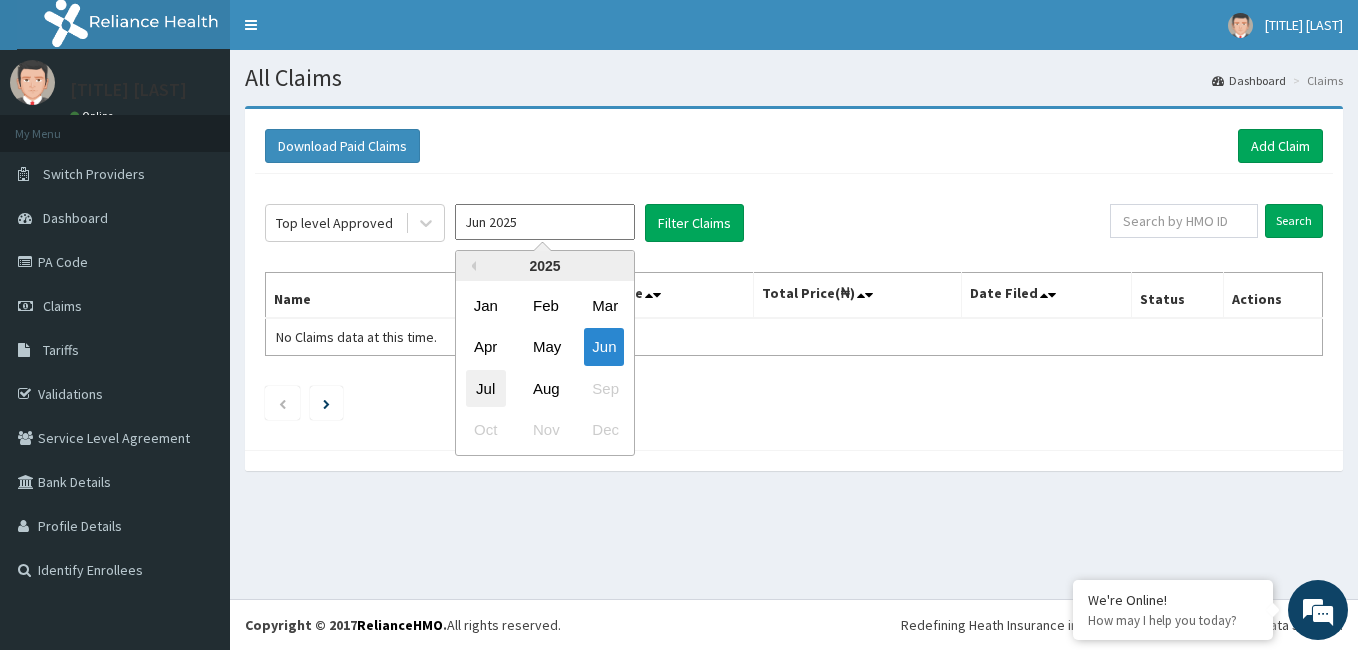 click on "Jul" at bounding box center (486, 388) 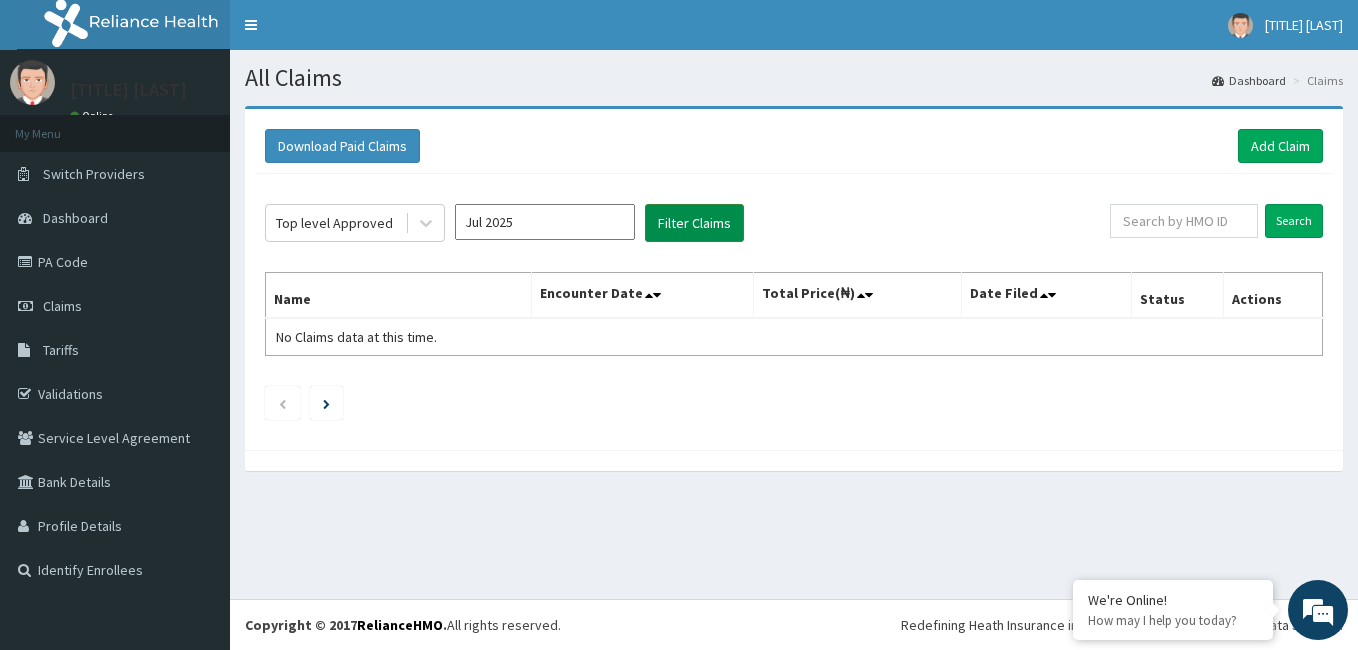 click on "Filter Claims" at bounding box center [694, 223] 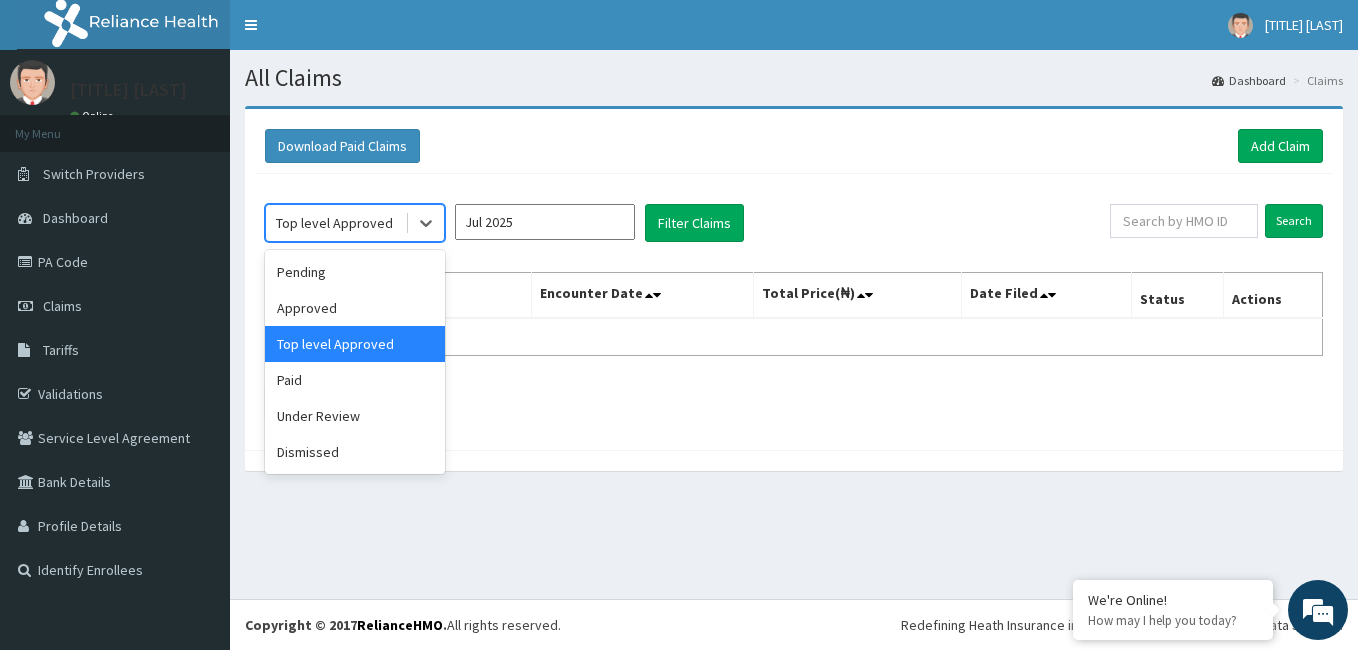click on "Paid" at bounding box center (355, 380) 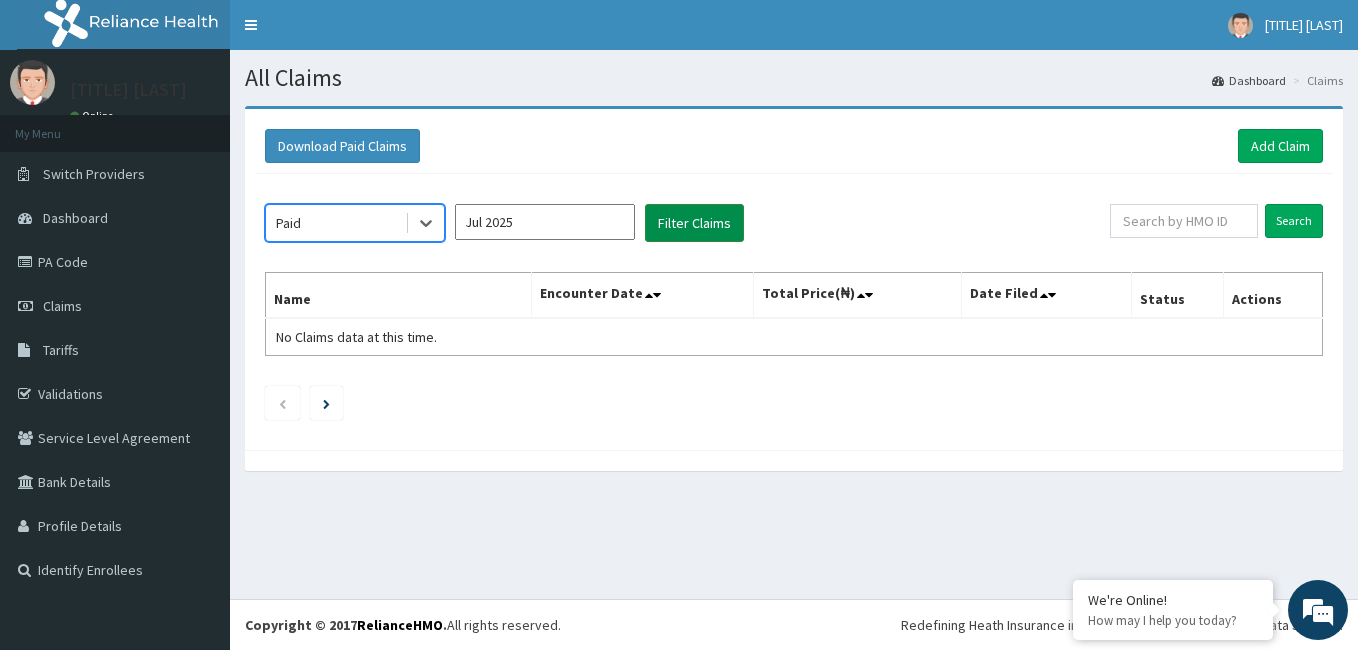 click on "Filter Claims" at bounding box center [694, 223] 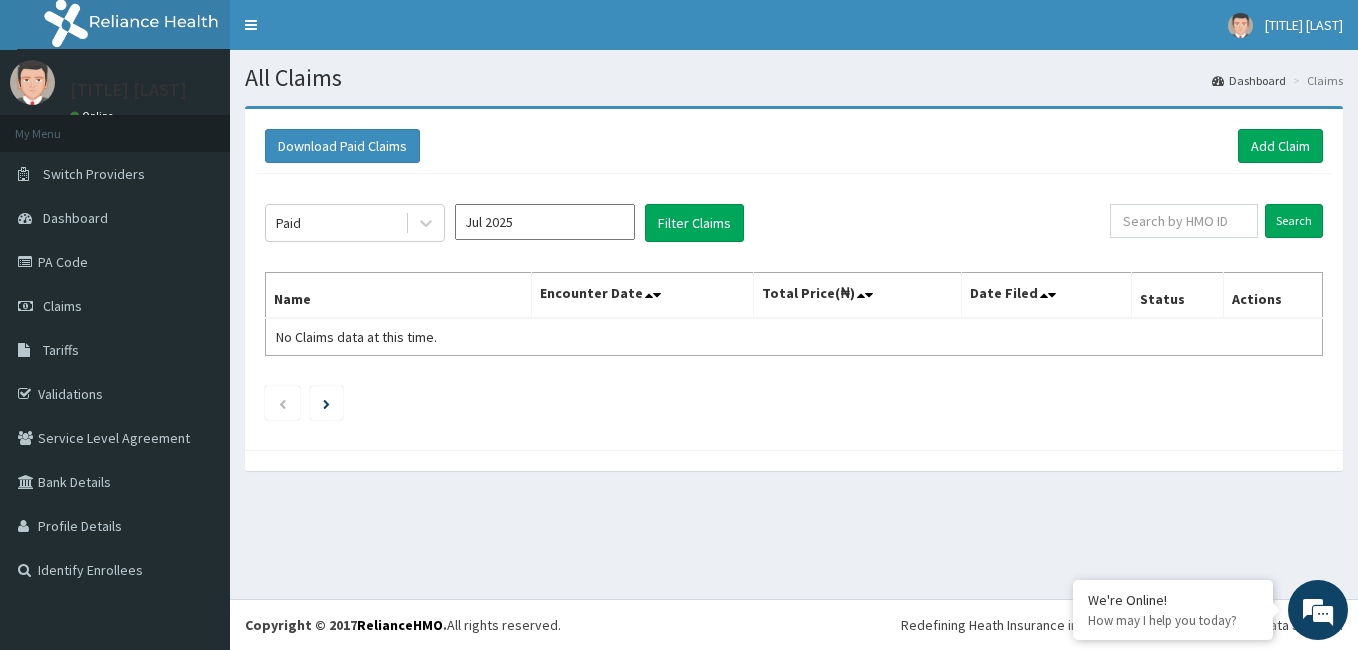 click on "Paid Jul 2025 Filter Claims Search Name Encounter Date Total Price(₦) Date Filed Status Actions No Claims data at this time." 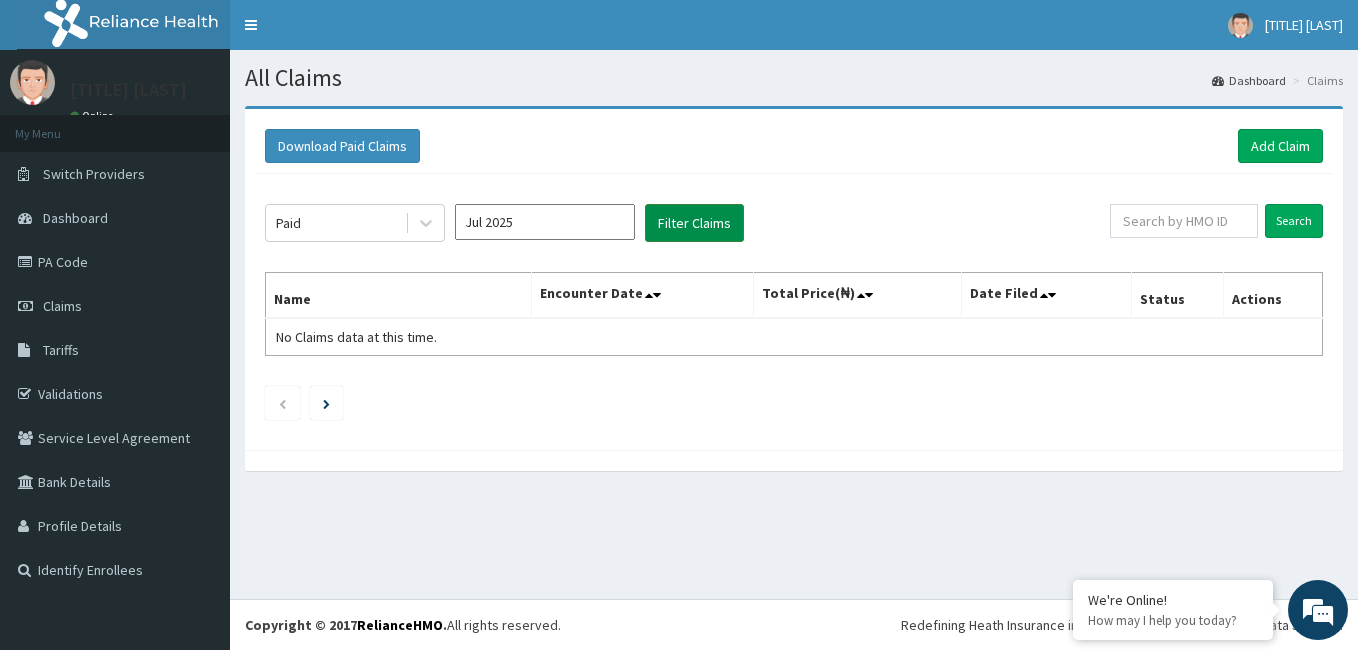 click on "Filter Claims" at bounding box center (694, 223) 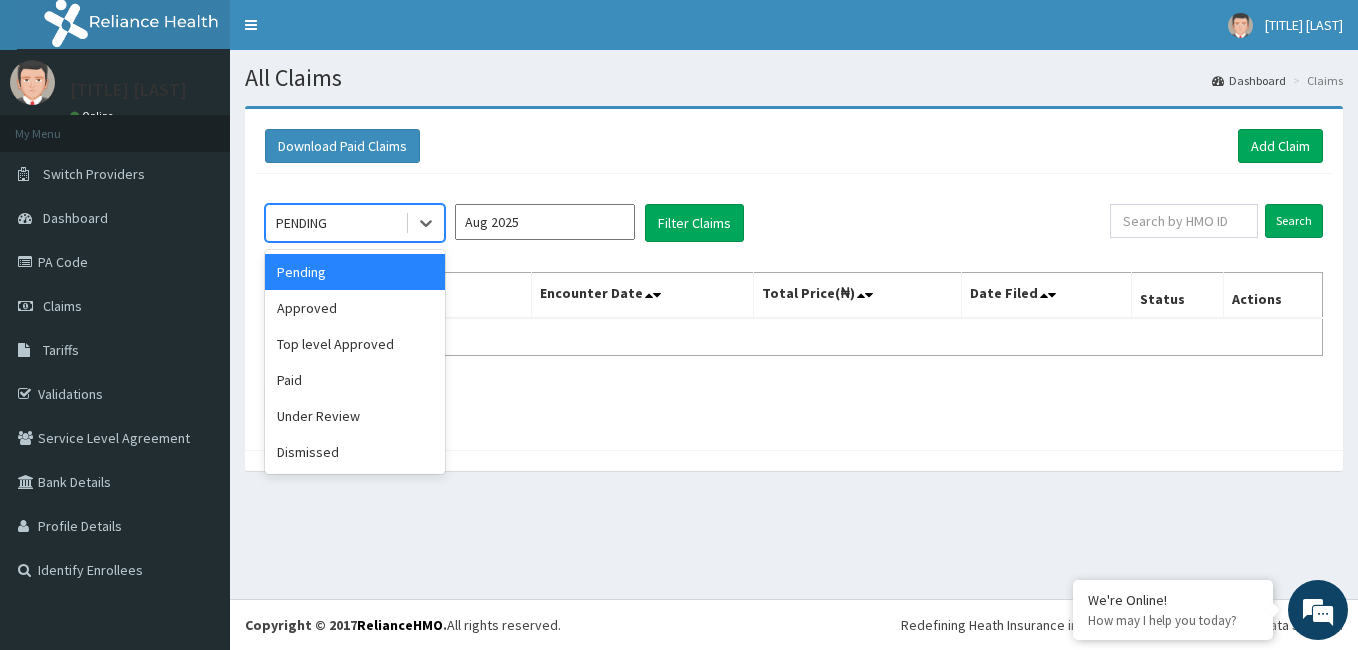scroll, scrollTop: 0, scrollLeft: 0, axis: both 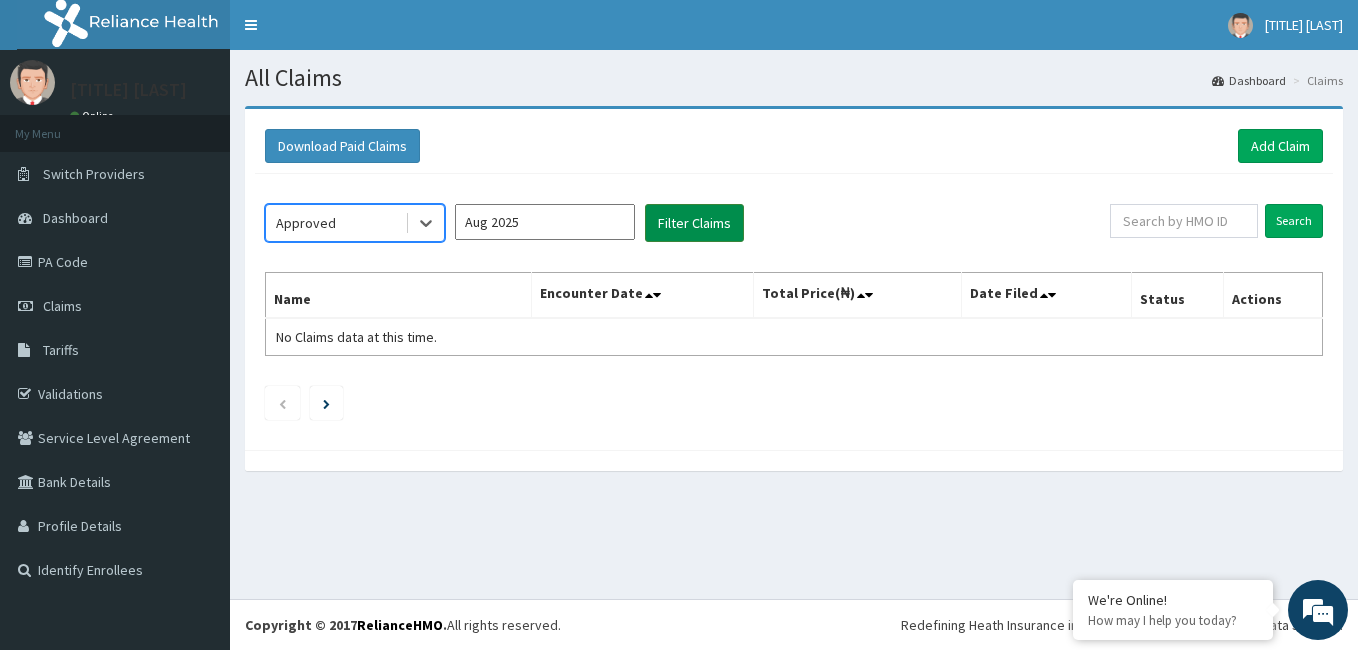 click on "Filter Claims" at bounding box center [694, 223] 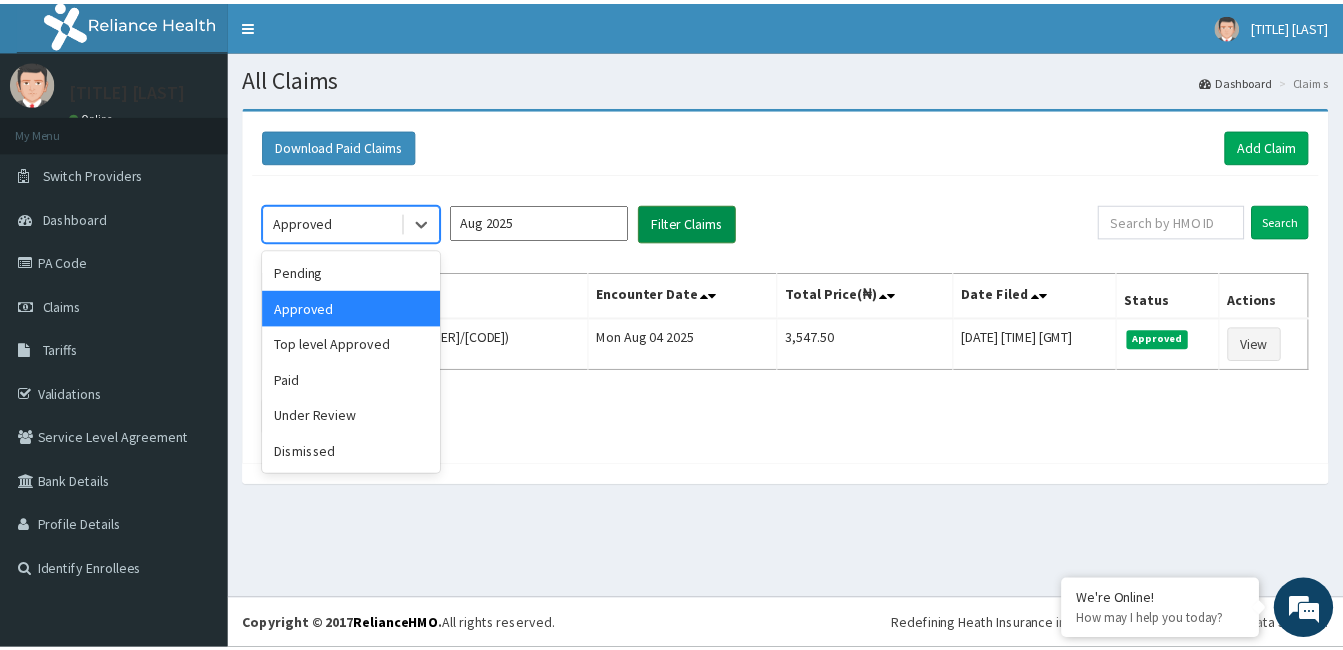 scroll, scrollTop: 0, scrollLeft: 0, axis: both 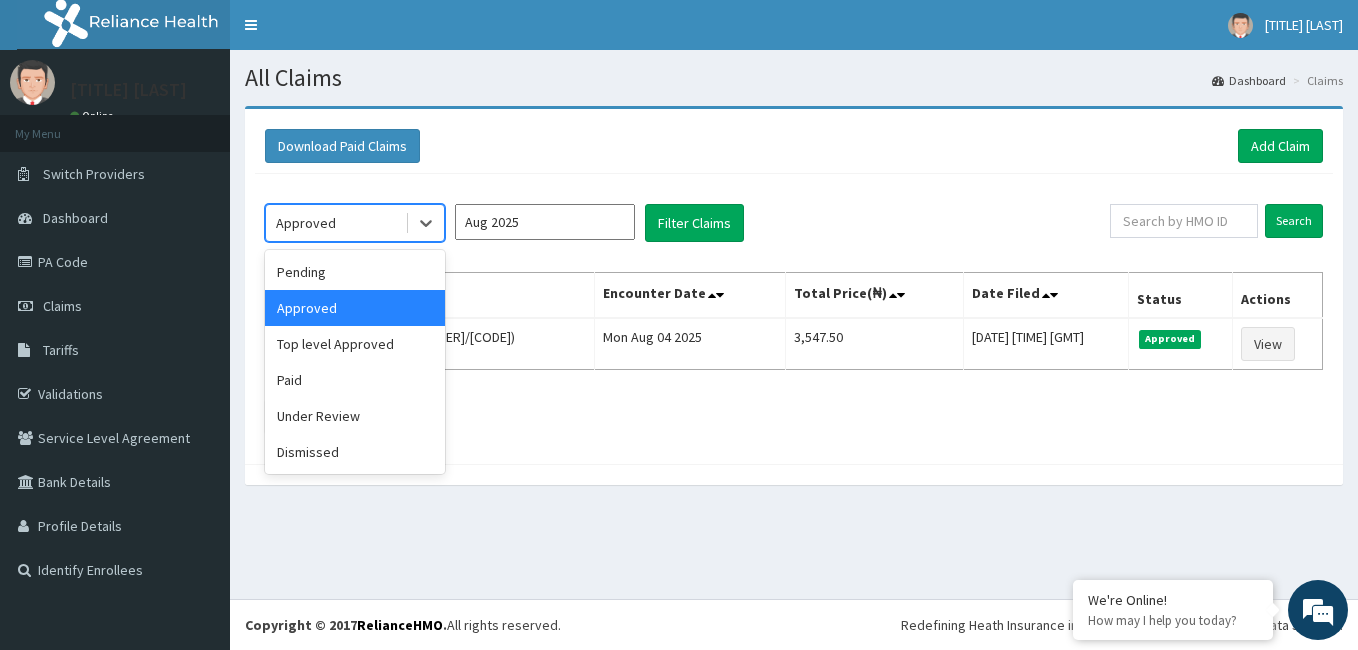 click on "Aug 2025" at bounding box center [545, 222] 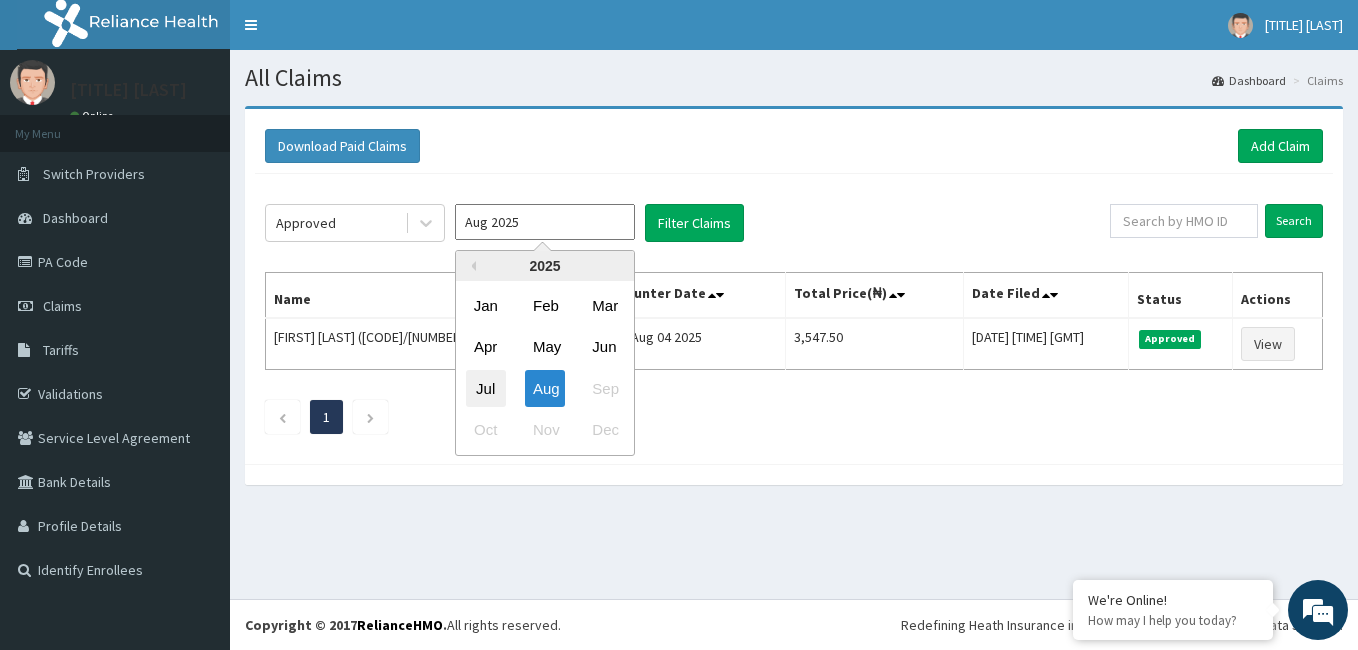 click on "Jul" at bounding box center (486, 388) 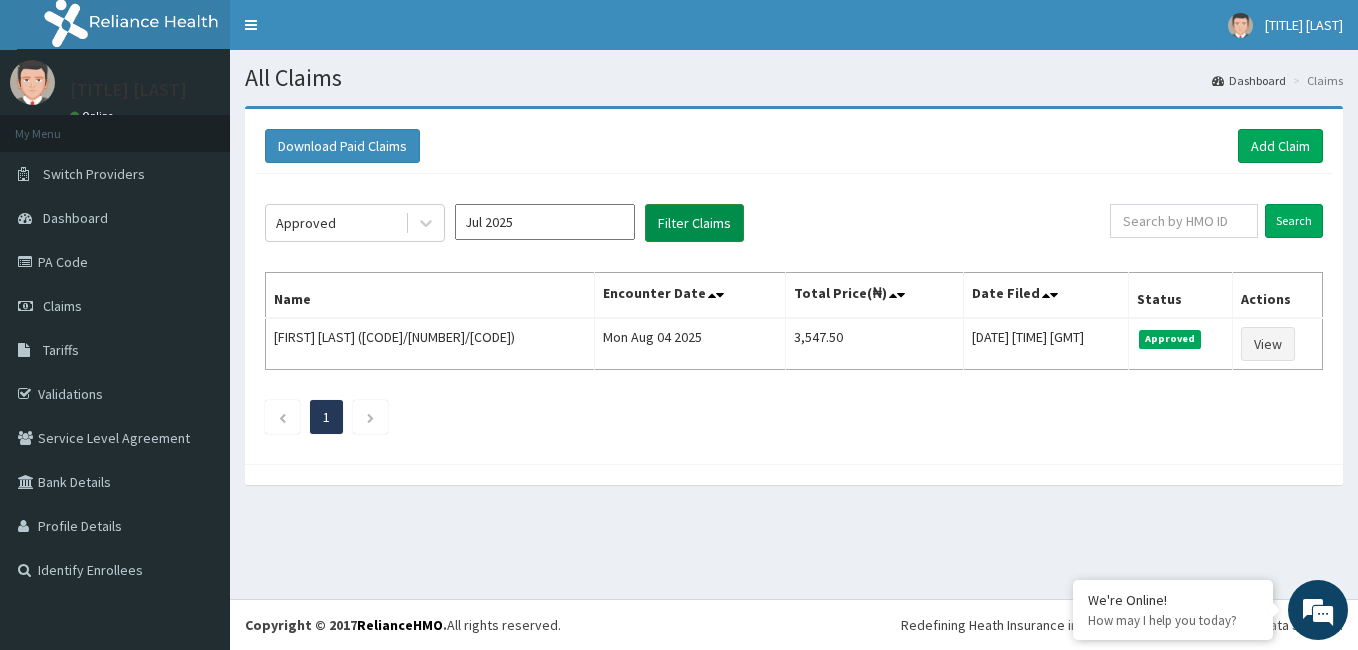 click on "Filter Claims" at bounding box center [694, 223] 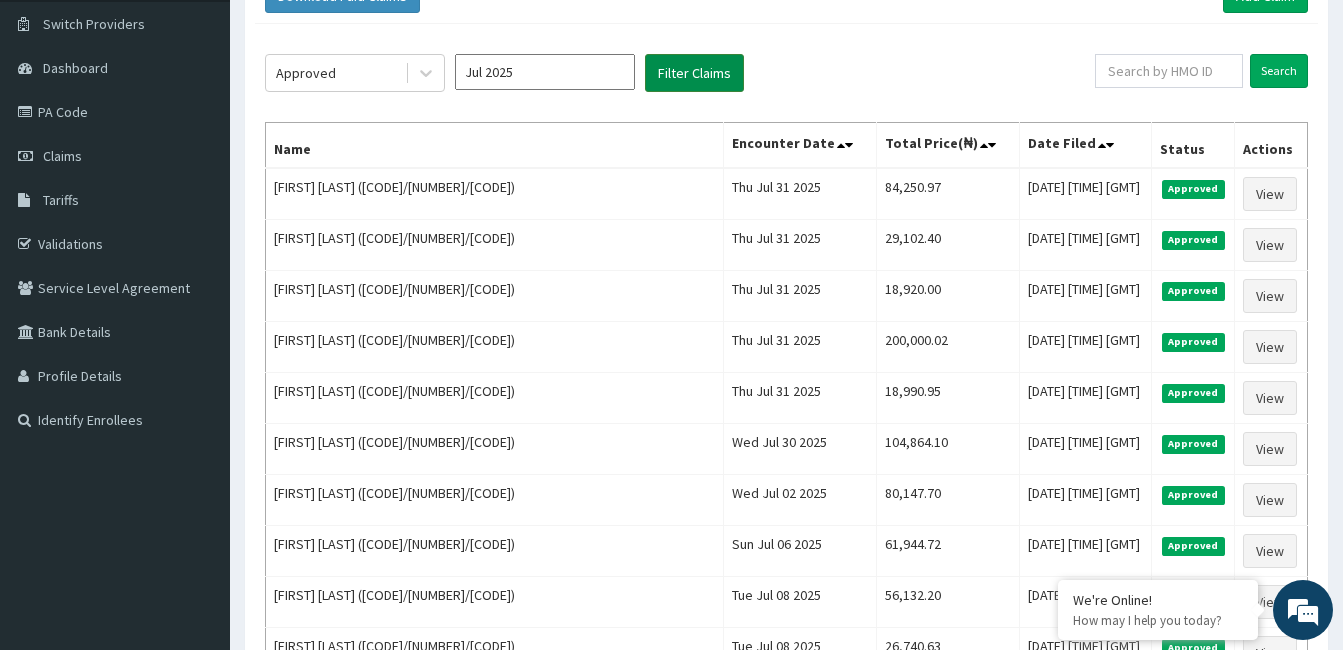 scroll, scrollTop: 151, scrollLeft: 0, axis: vertical 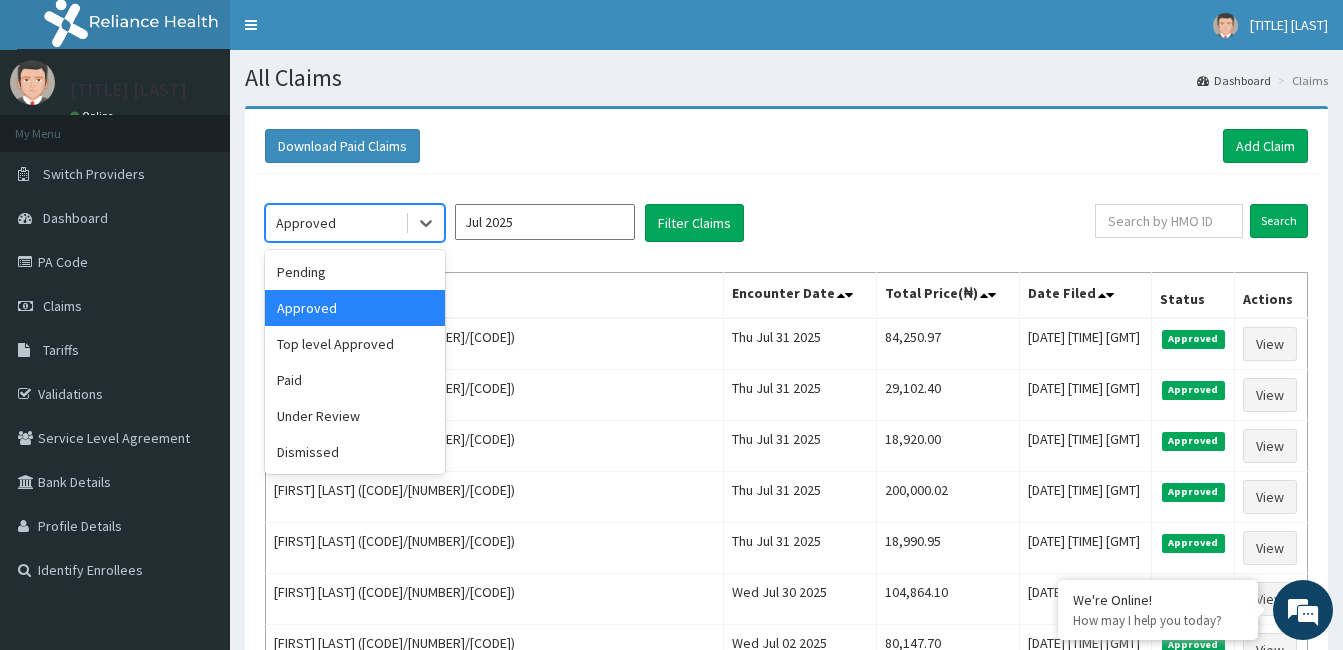 click on "Pending" at bounding box center [355, 272] 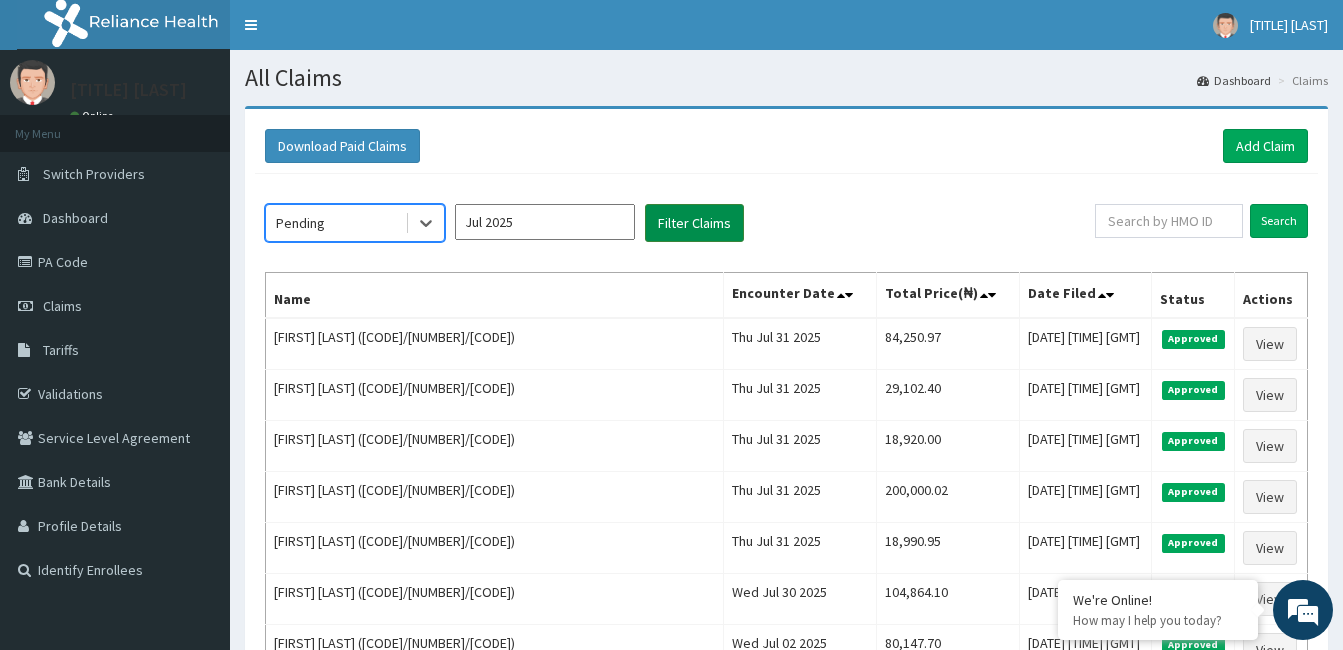 click on "Filter Claims" at bounding box center [694, 223] 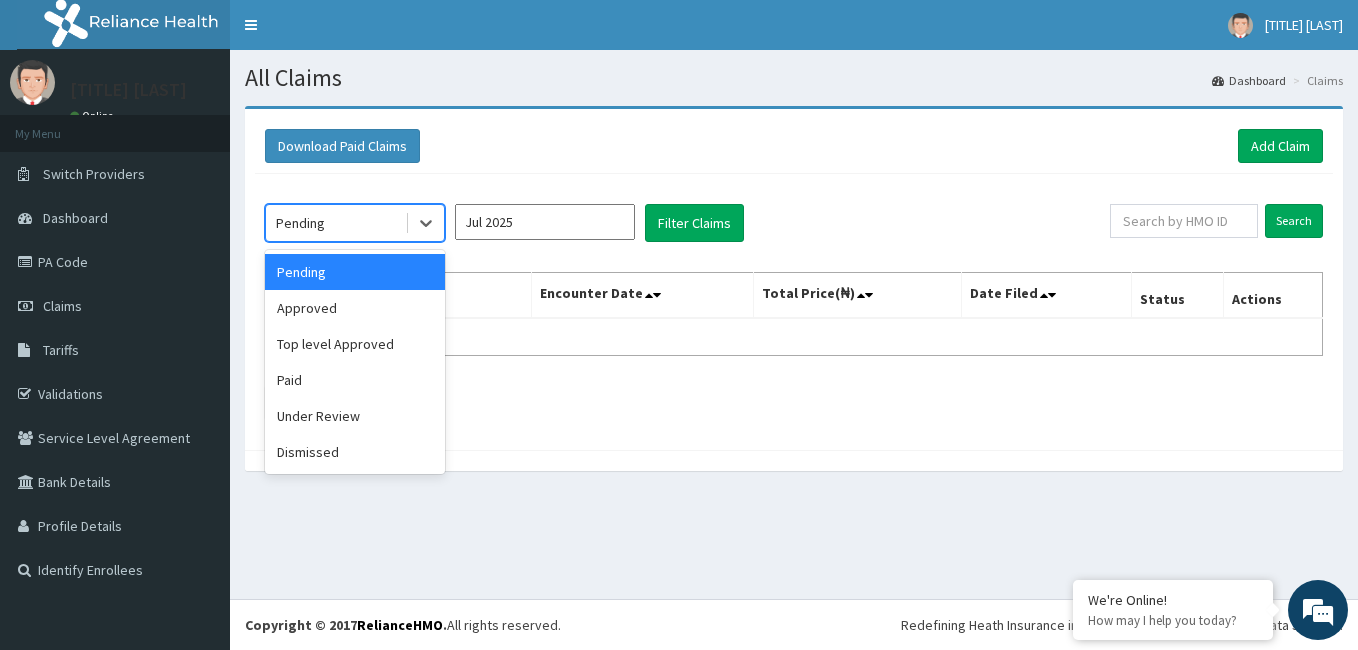 click on "Top level Approved" at bounding box center [355, 344] 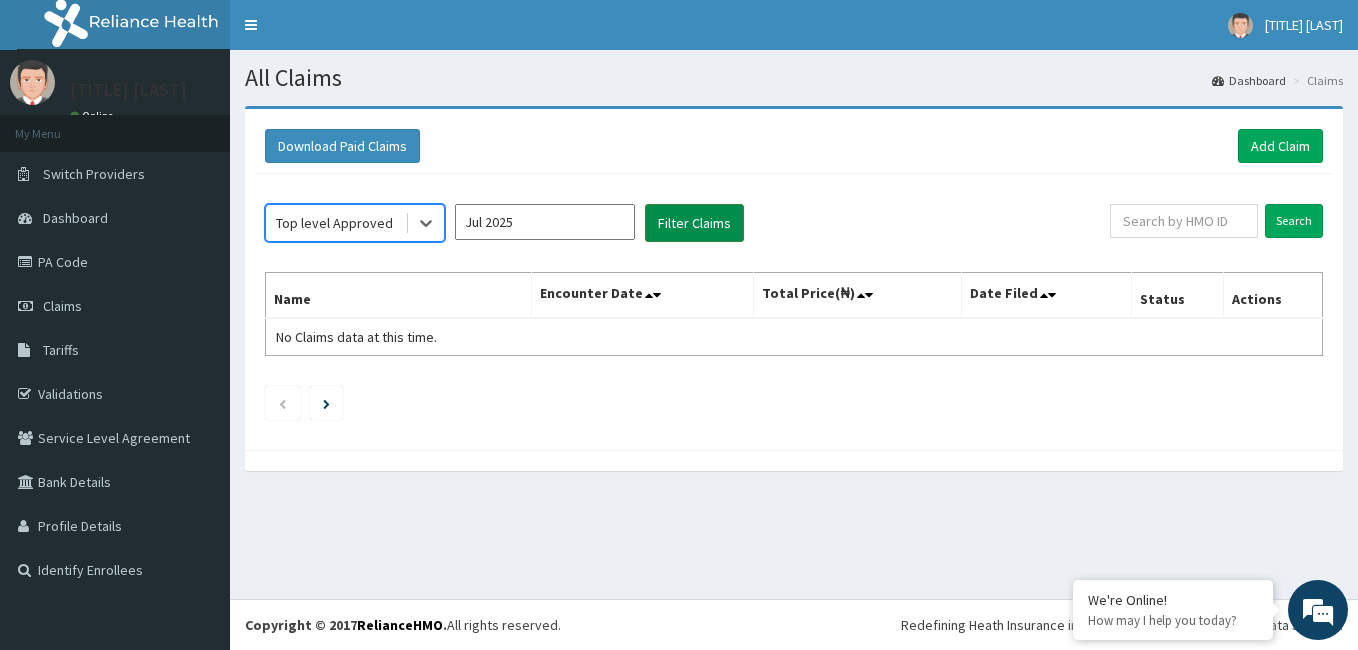 click on "Filter Claims" at bounding box center [694, 223] 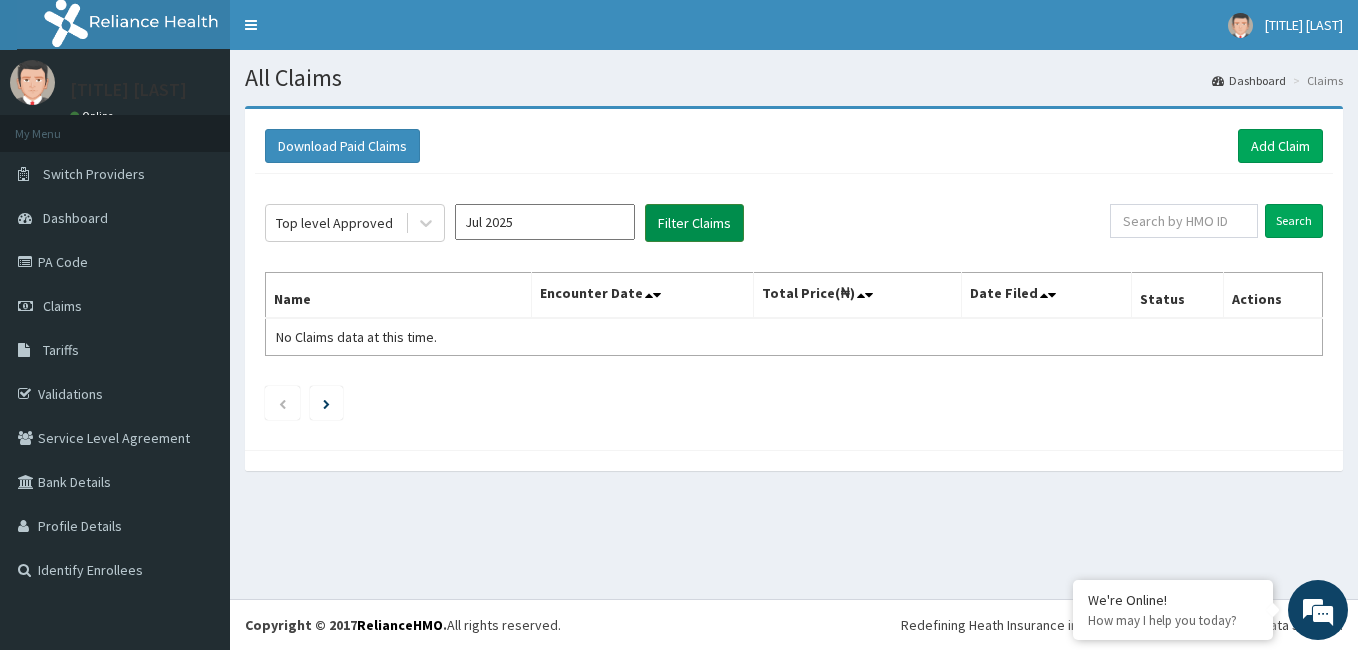 click on "Filter Claims" at bounding box center (694, 223) 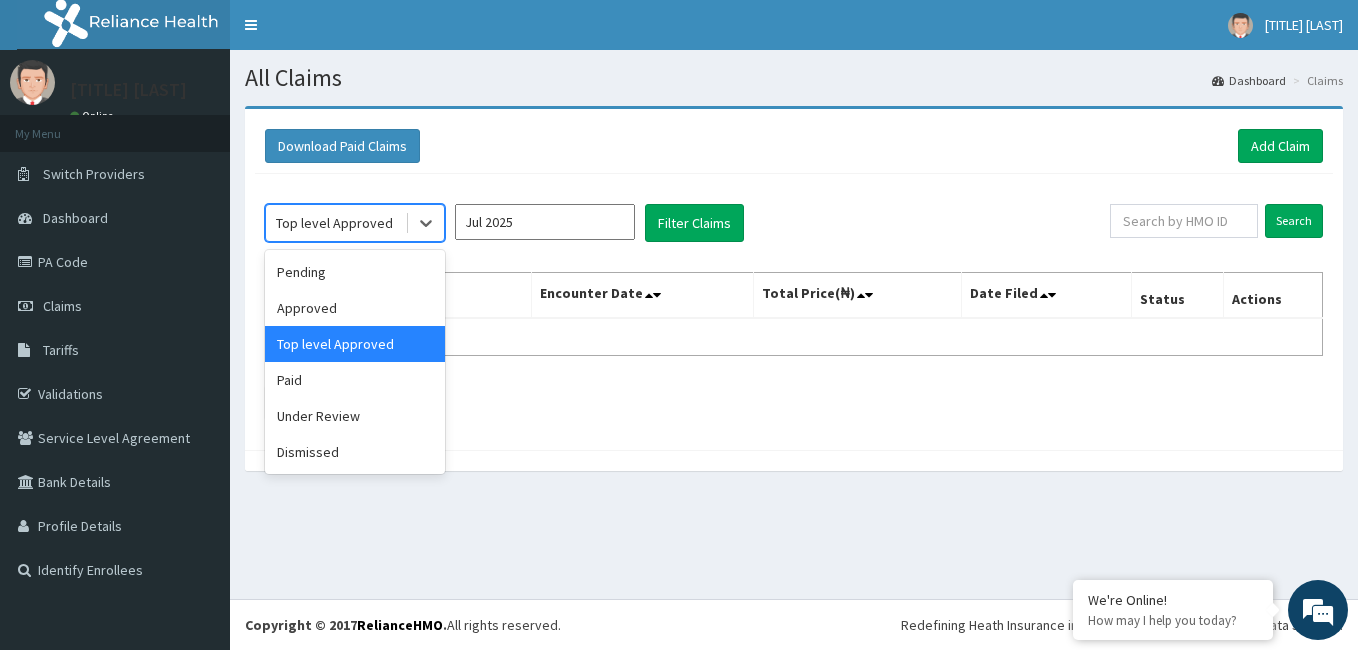 click on "Paid" at bounding box center [355, 380] 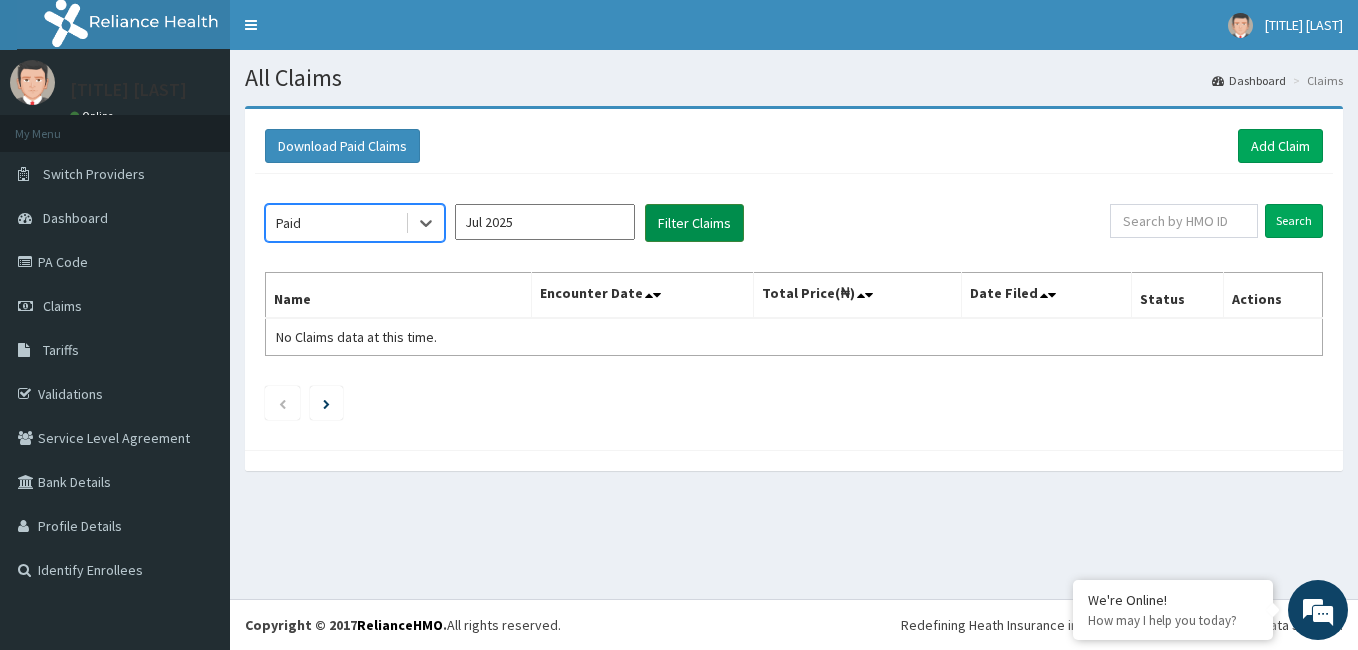 click on "Filter Claims" at bounding box center [694, 223] 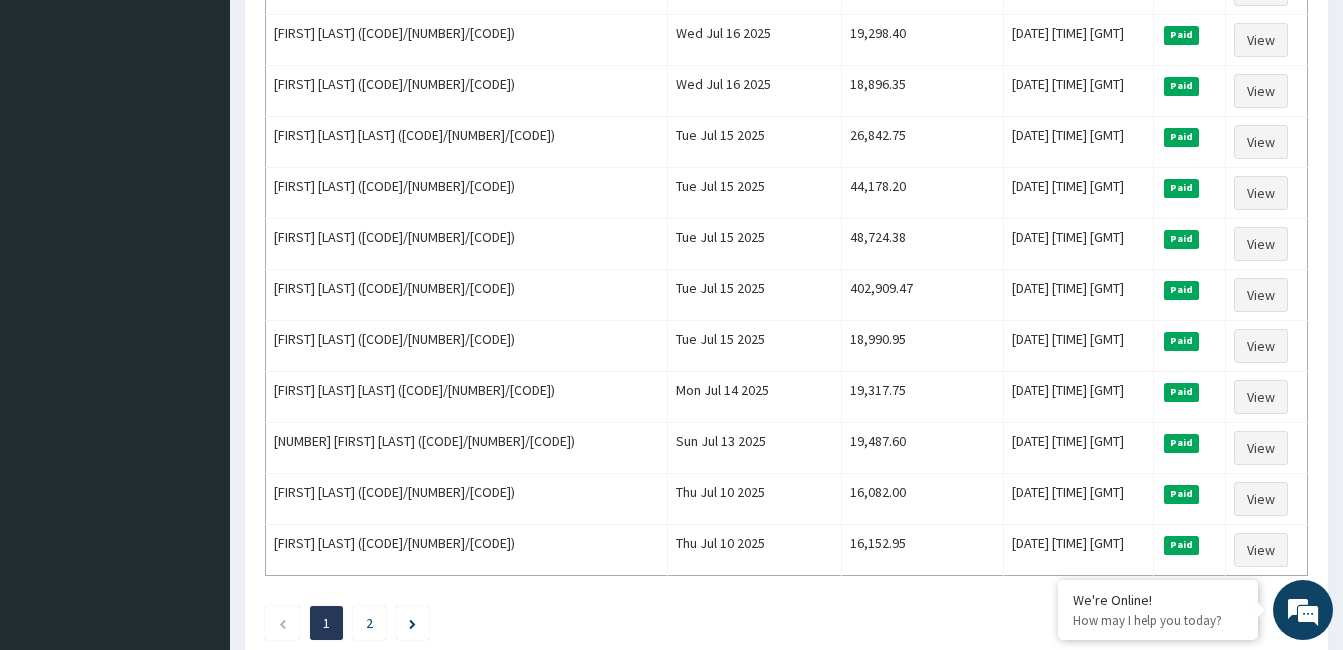 scroll, scrollTop: 2298, scrollLeft: 0, axis: vertical 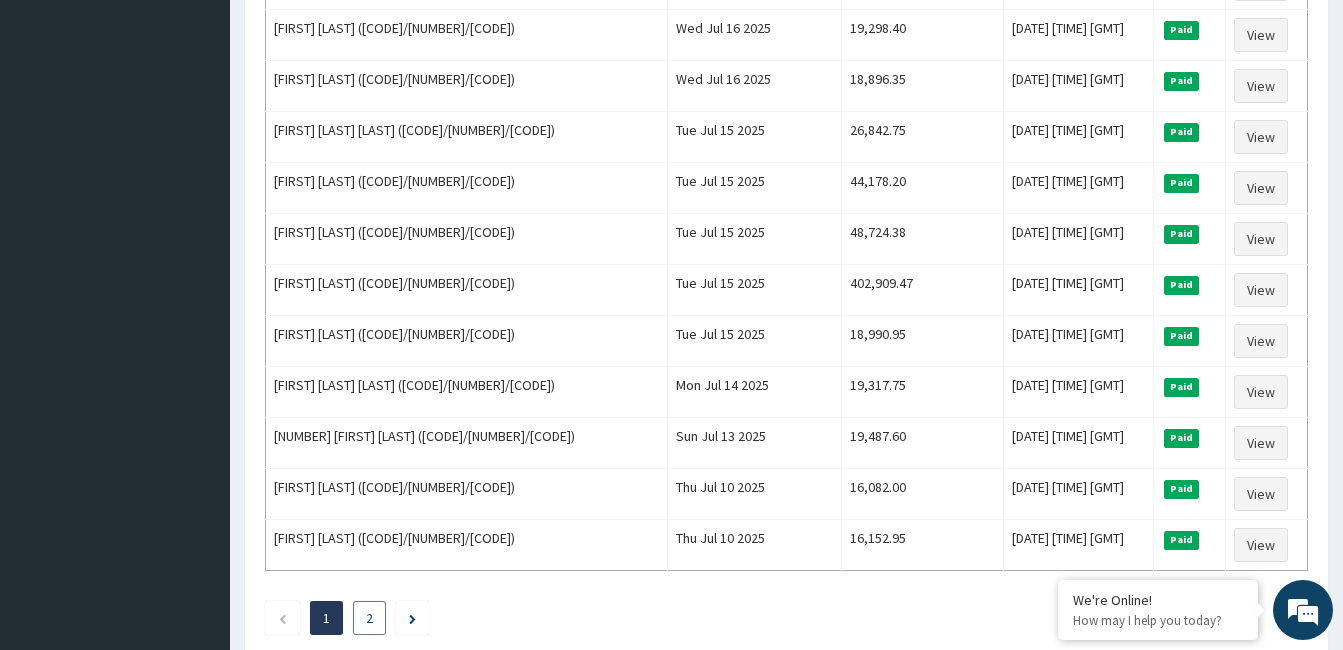 click on "2" at bounding box center (369, 618) 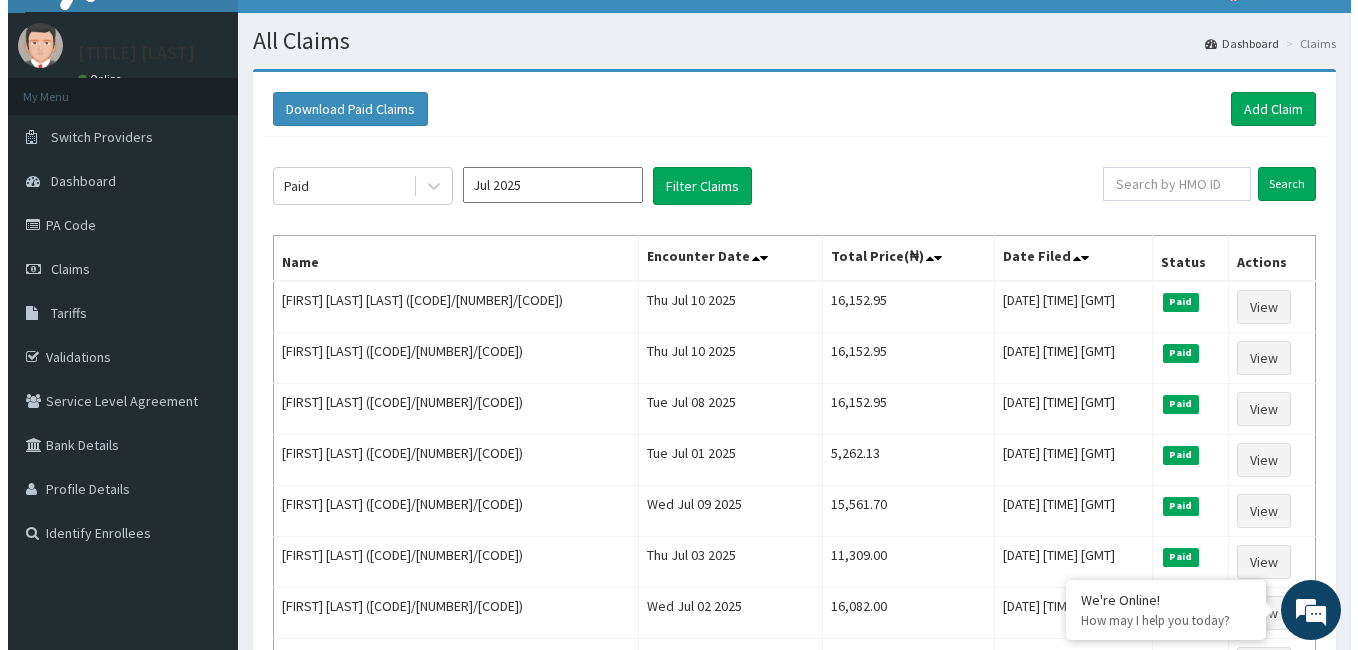 scroll, scrollTop: 0, scrollLeft: 0, axis: both 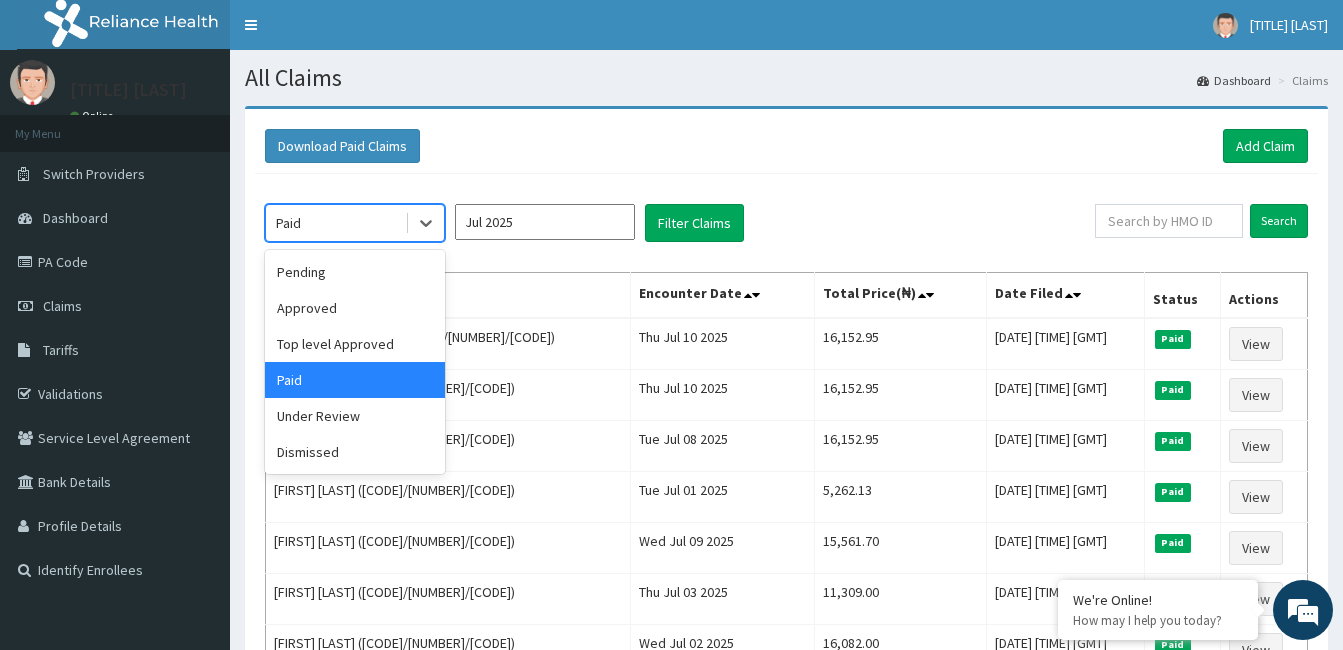 click on "Under Review" at bounding box center (355, 416) 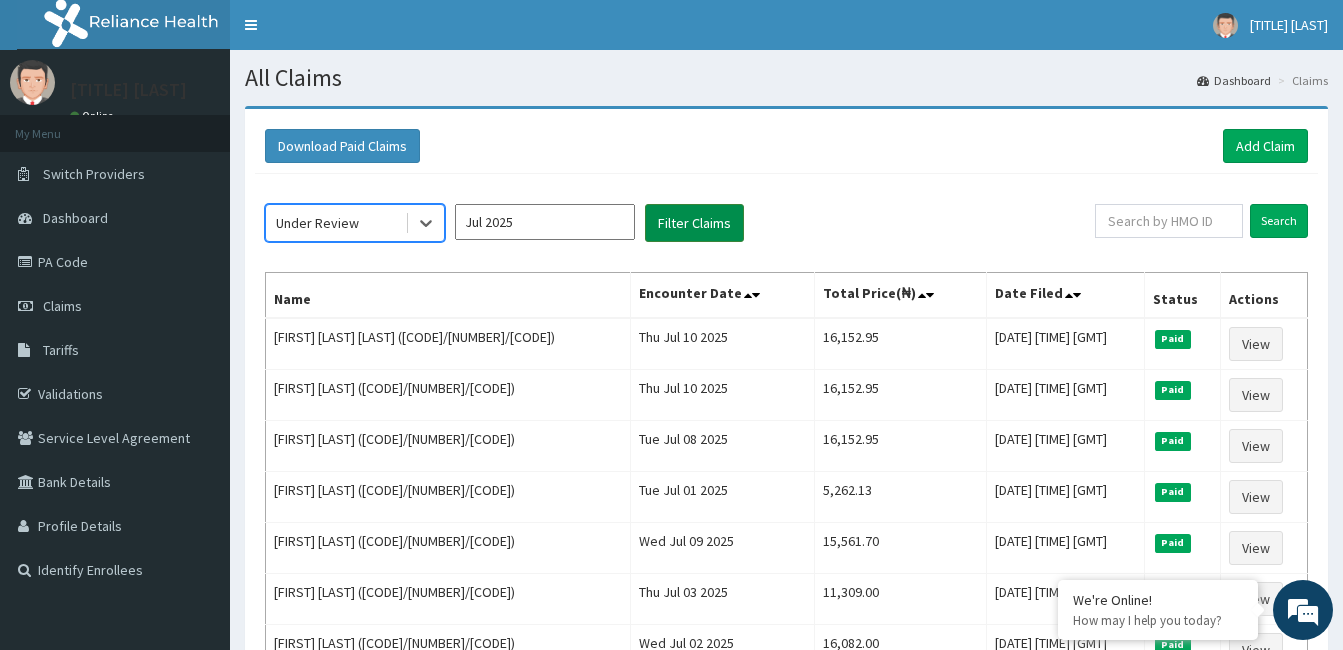 click on "Filter Claims" at bounding box center [694, 223] 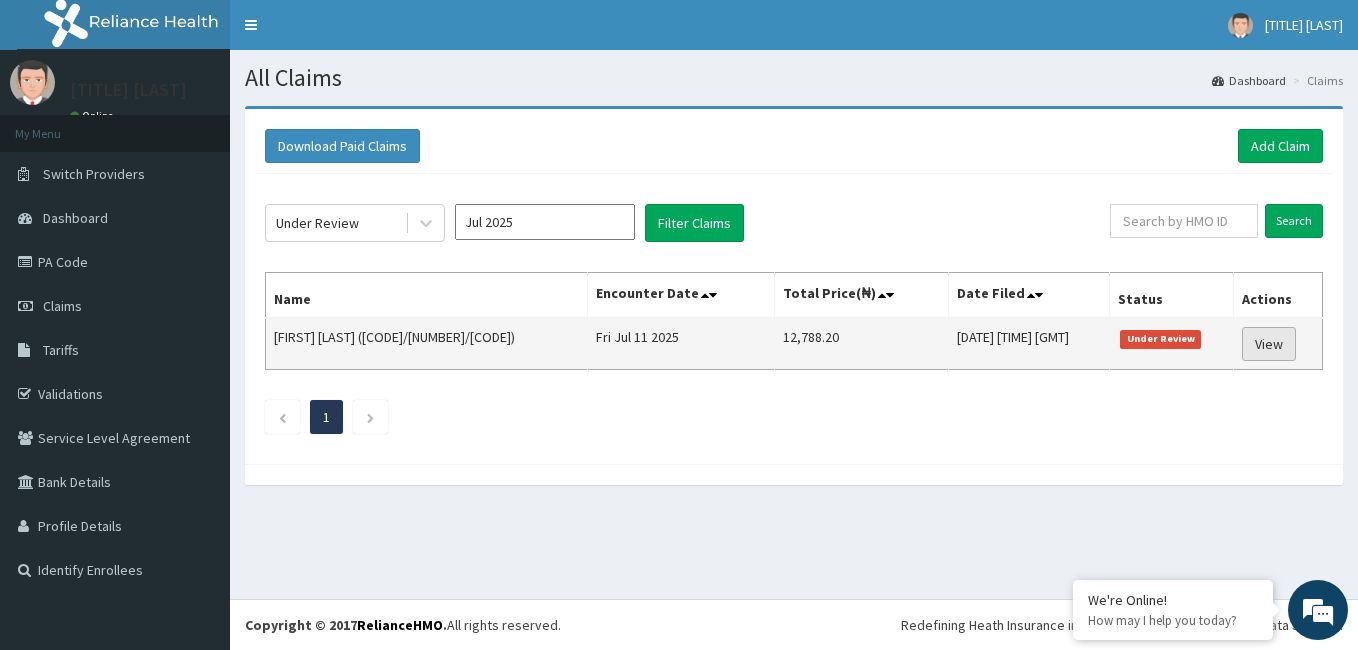 click on "View" at bounding box center [1269, 344] 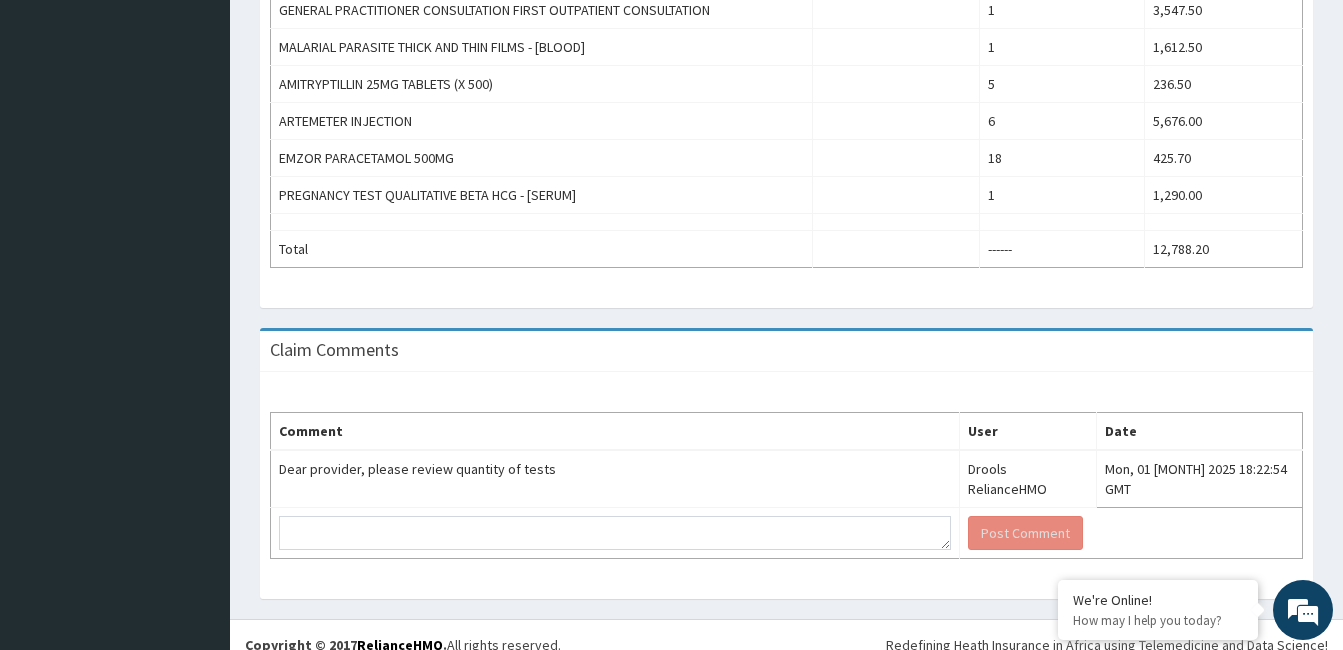 scroll, scrollTop: 718, scrollLeft: 0, axis: vertical 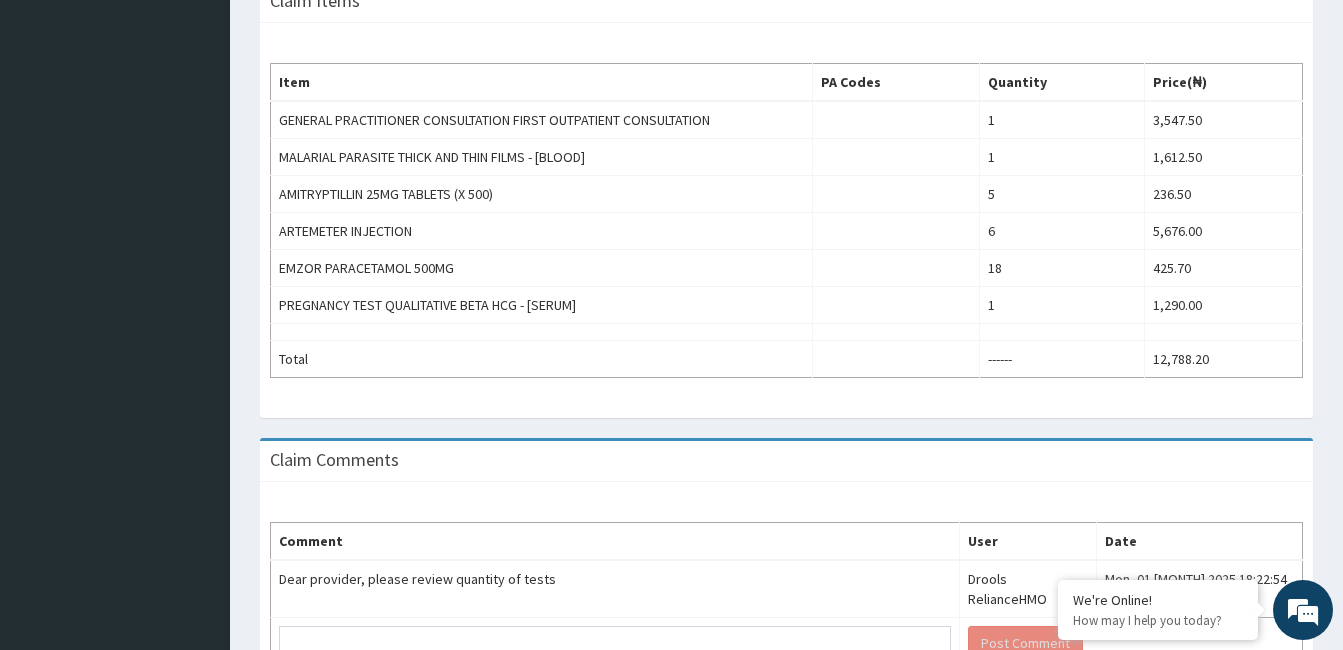 click on "Claim Items Item PA Codes Quantity Price(₦) GENERAL PRACTITIONER CONSULTATION FIRST OUTPATIENT CONSULTATION 1 3,547.50 MALARIAL PARASITE THICK AND THIN FILMS - [BLOOD] 1 1,612.50 AMITRYPTILLIN 25MG TABLETS (X 500) 5 236.50 ARTEMETER INJECTION 6 5,676.00 EMZOR PARACETAMOL 500MG 18 425.70 PREGNANCY TEST QUALITATIVE BETA HCG - [SERUM] 1 1,290.00 Total ------ 12,788.20" at bounding box center (786, 208) 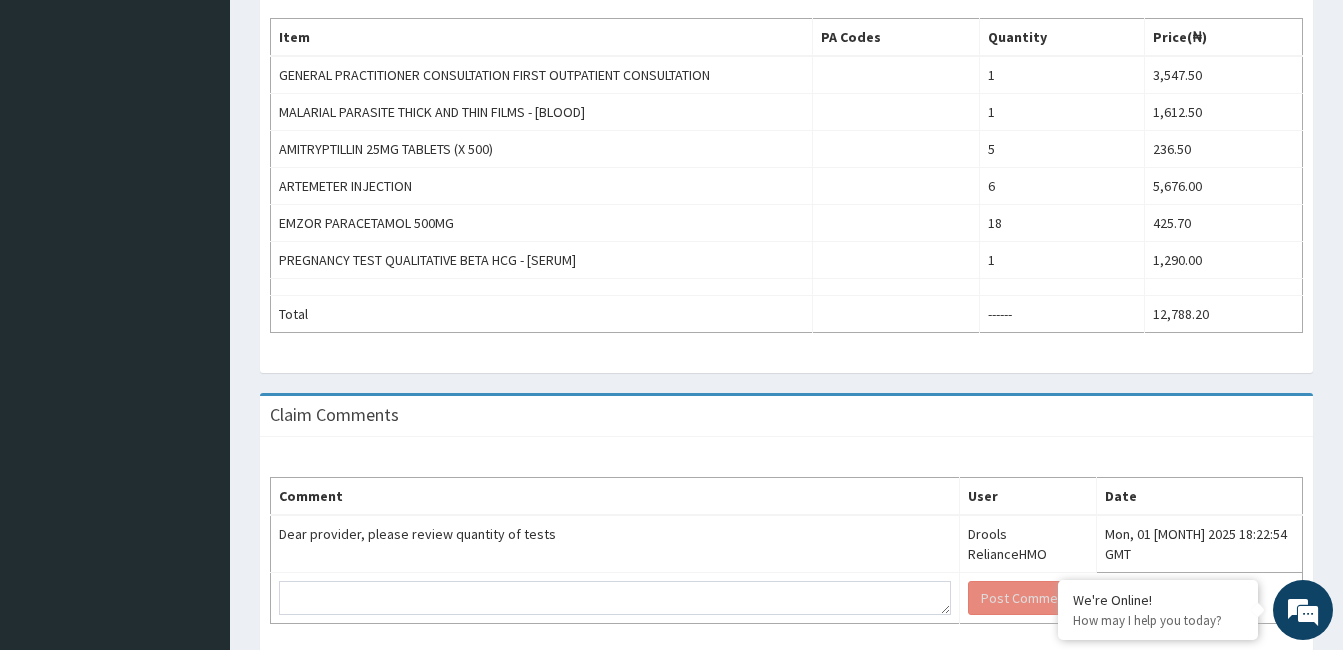 scroll, scrollTop: 718, scrollLeft: 0, axis: vertical 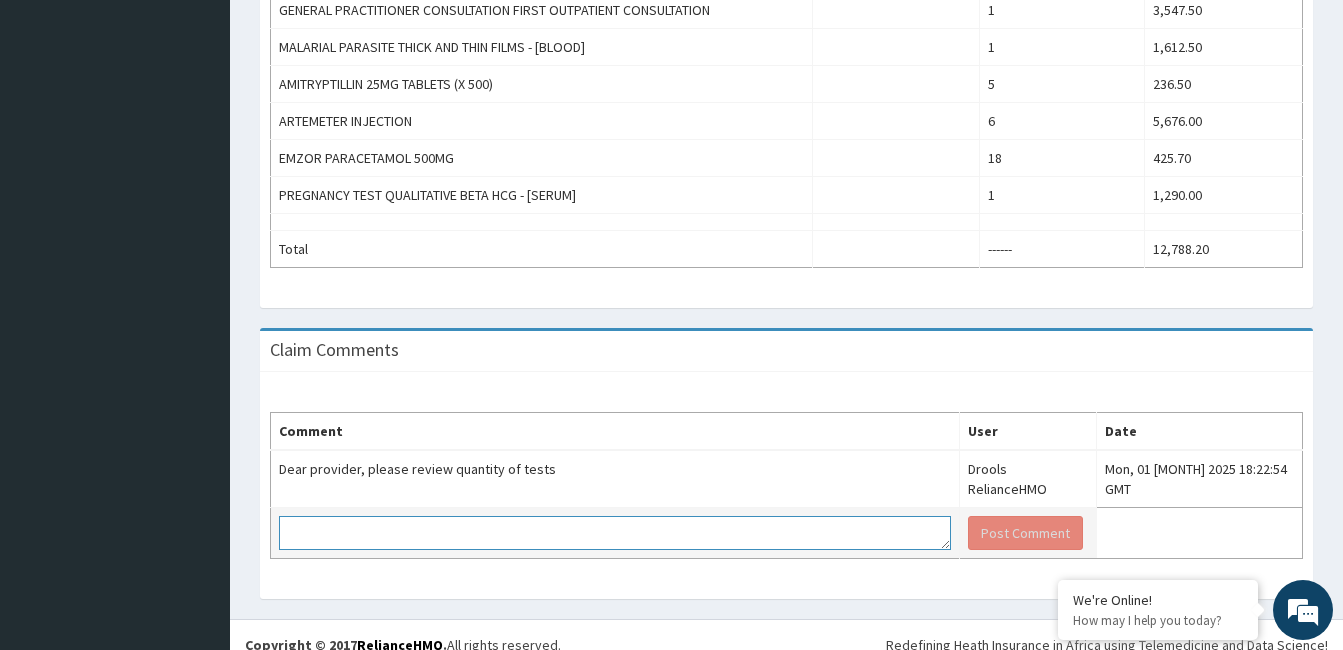 click at bounding box center [615, 533] 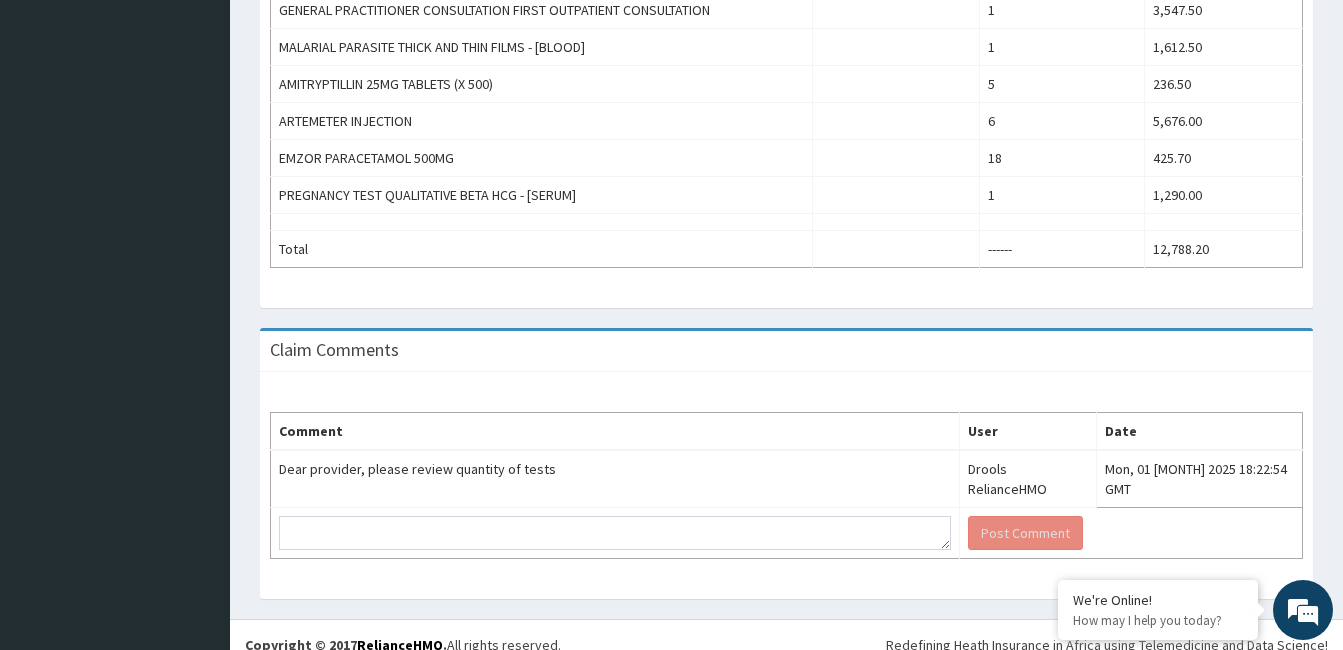 click on "Dr Oyedepo
Online
My Menu
Switch Providers
Dashboard
PA Code
Claims
Tariffs
Validations
Service Level Agreement
Bank Details
Profile Details
Identify Enrollees" at bounding box center [115, -24] 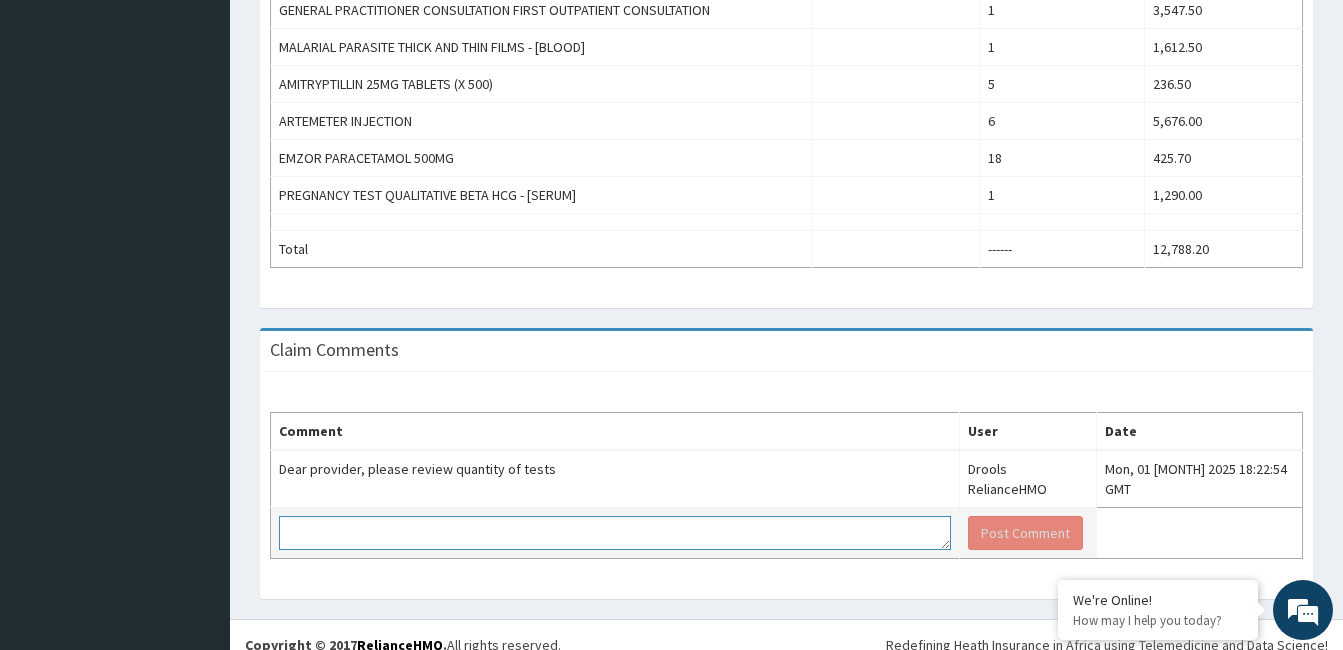 click at bounding box center (615, 533) 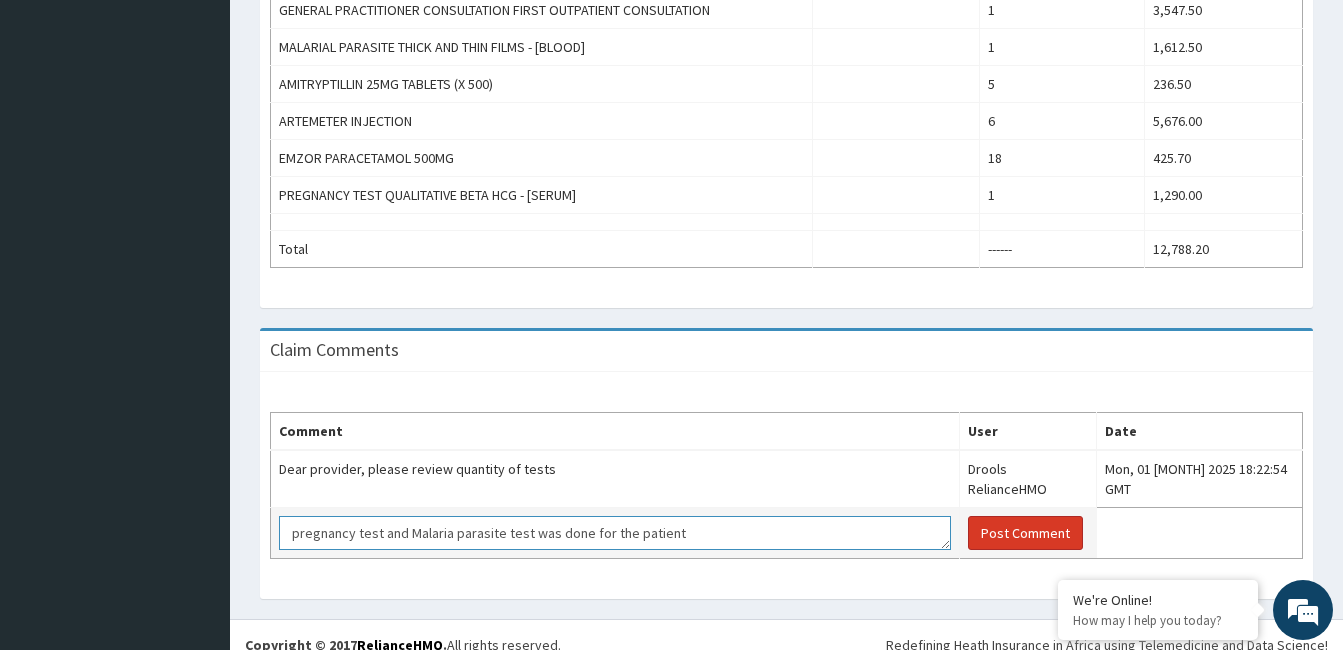 type on "pregnancy test and Malaria parasite test was done for the patient" 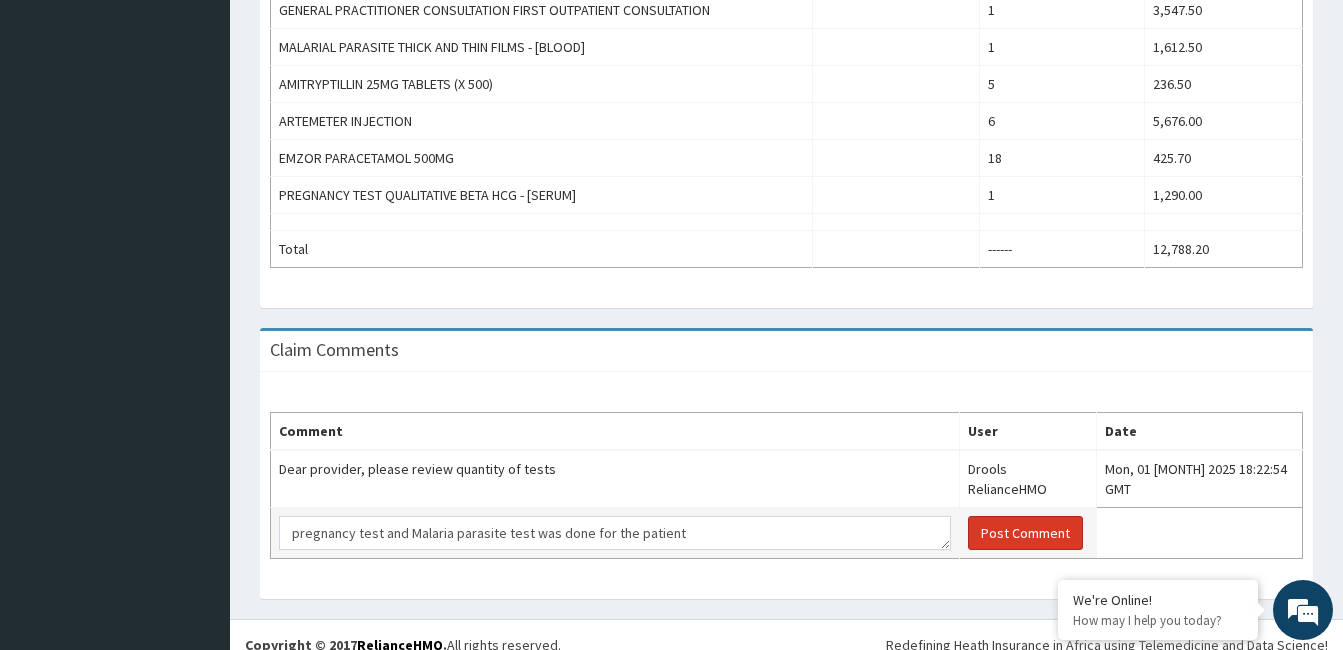 click on "Post Comment" at bounding box center [1025, 533] 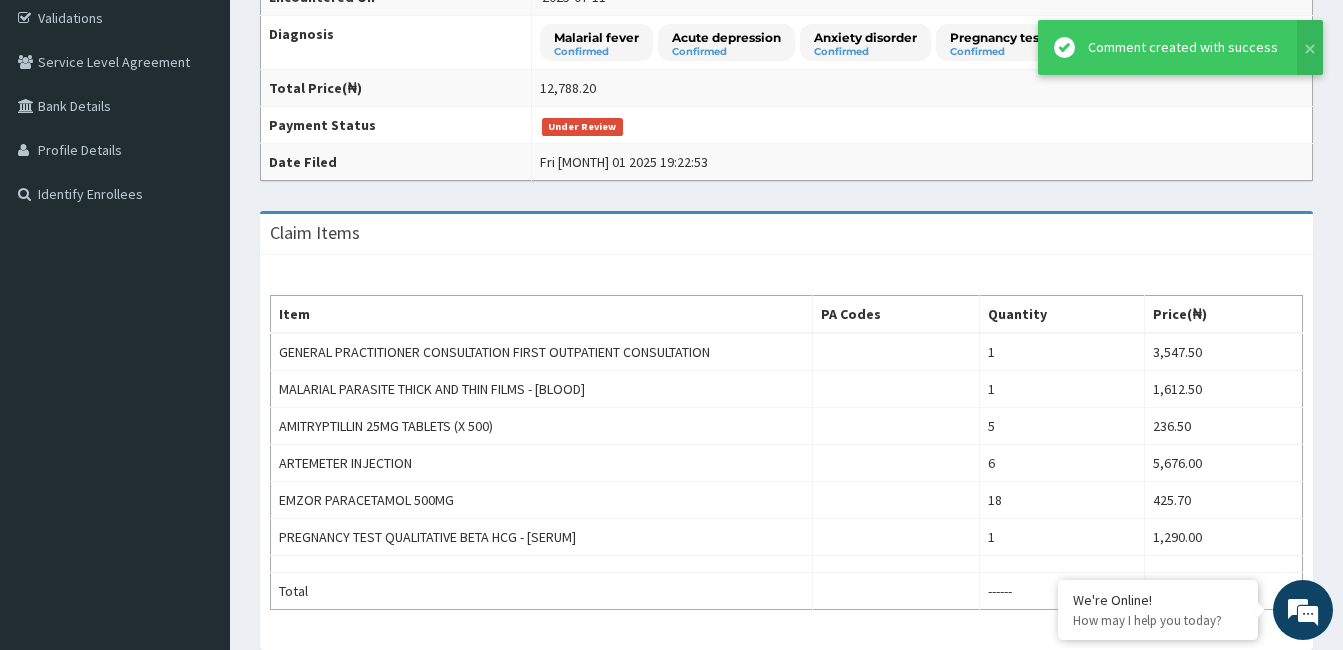 scroll, scrollTop: 0, scrollLeft: 0, axis: both 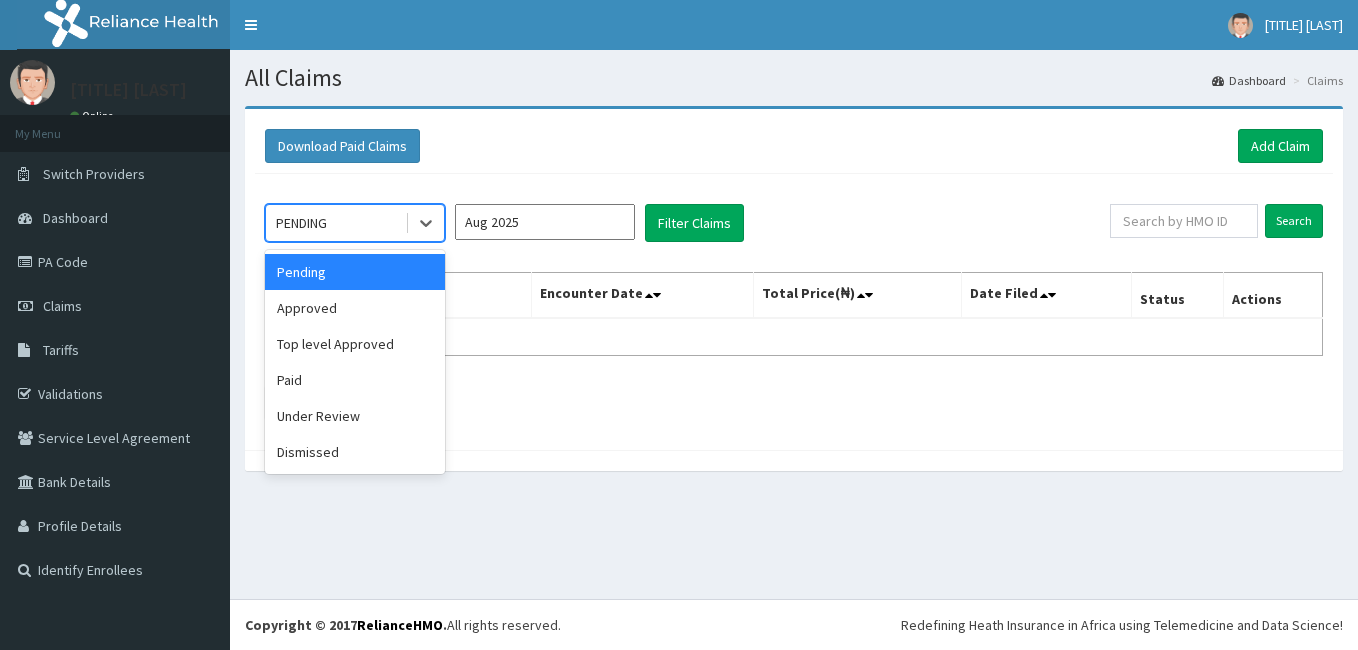 click on "Dismissed" at bounding box center [355, 452] 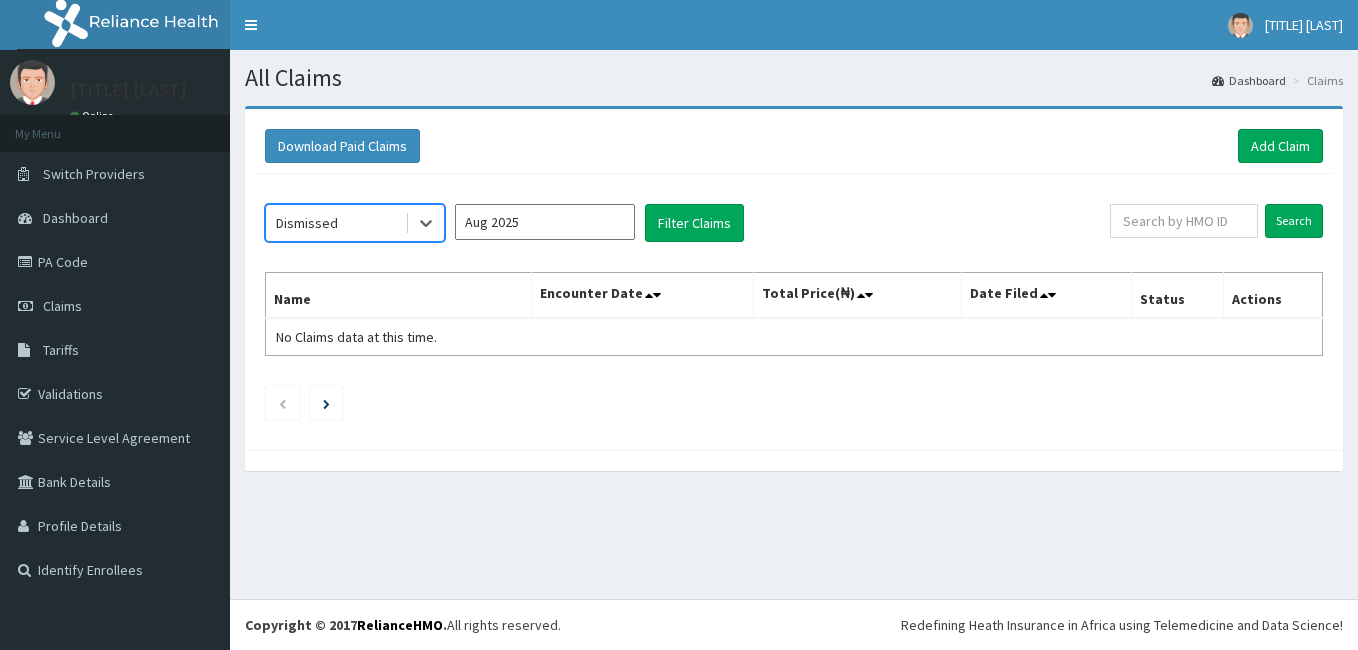 click on "Aug 2025" at bounding box center (545, 222) 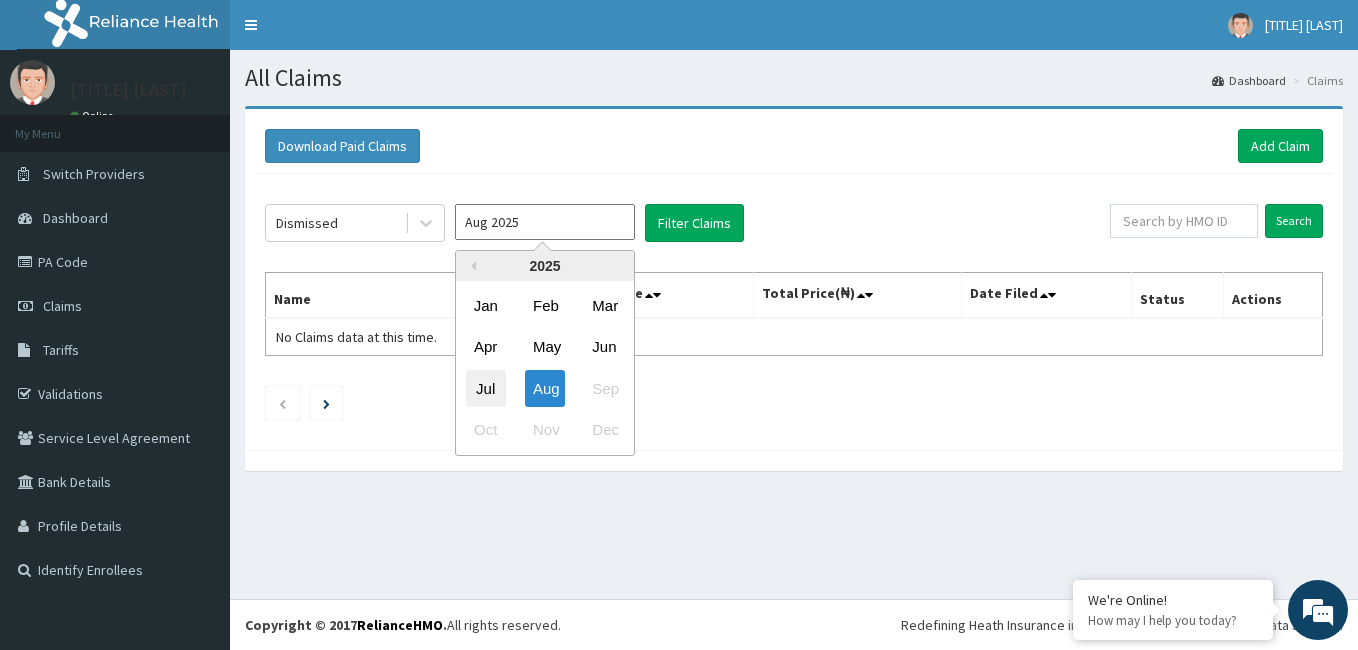 click on "Jul" at bounding box center (486, 388) 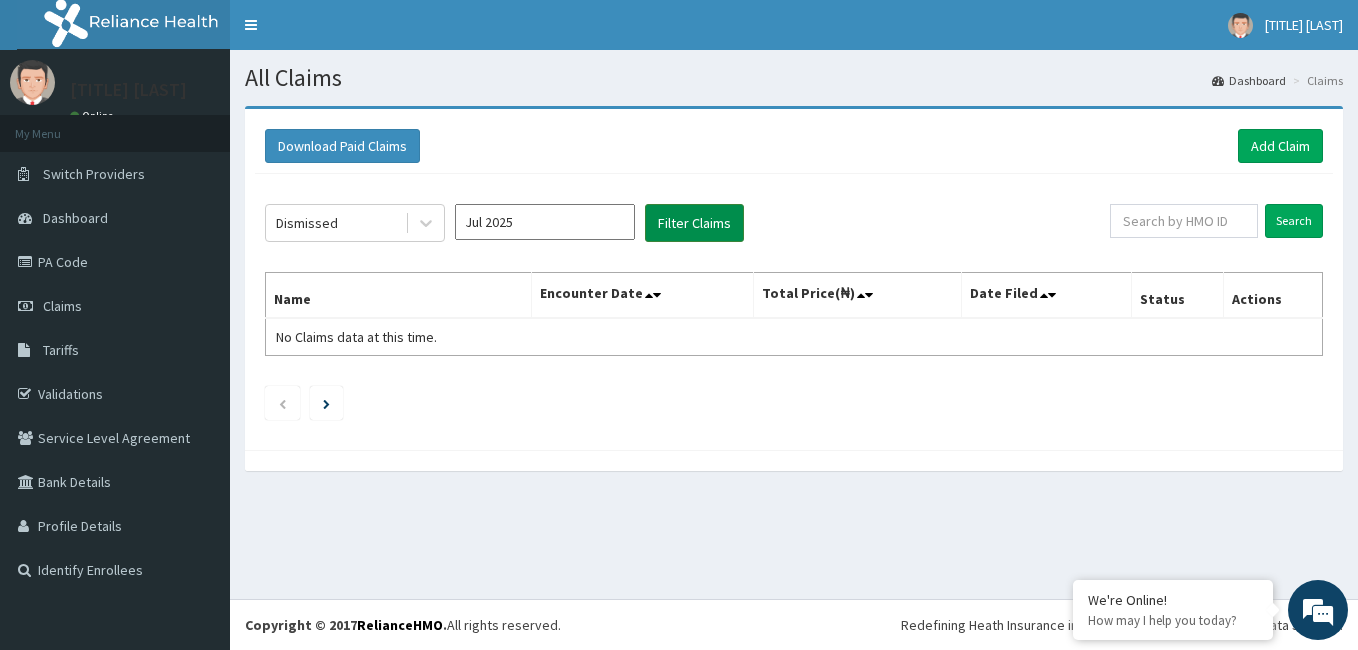 click on "Filter Claims" at bounding box center (694, 223) 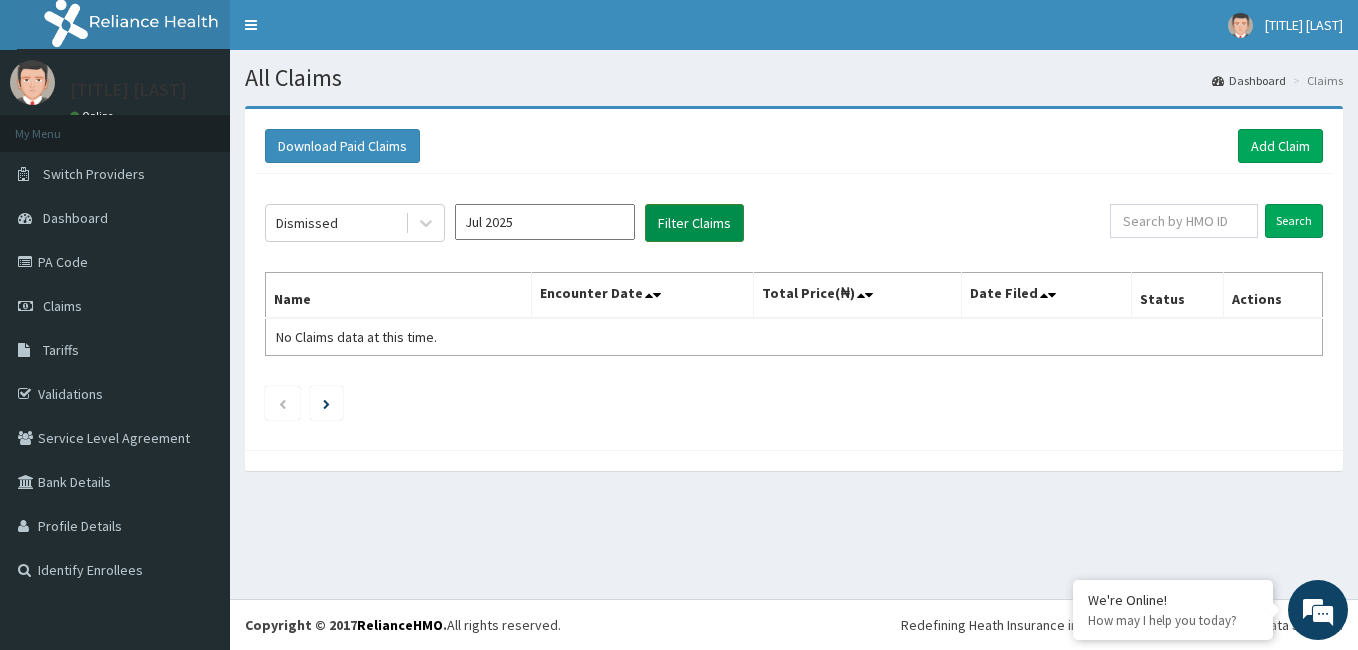 click on "Filter Claims" at bounding box center (694, 223) 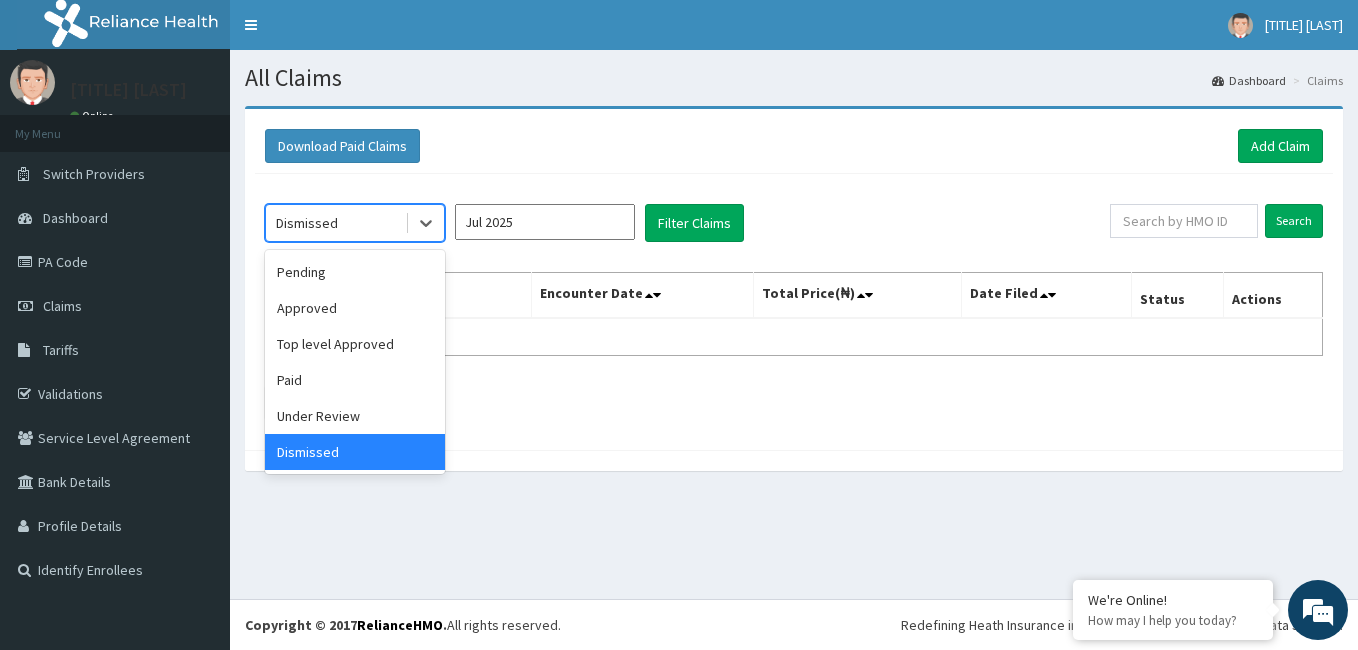 click on "Under Review" at bounding box center [355, 416] 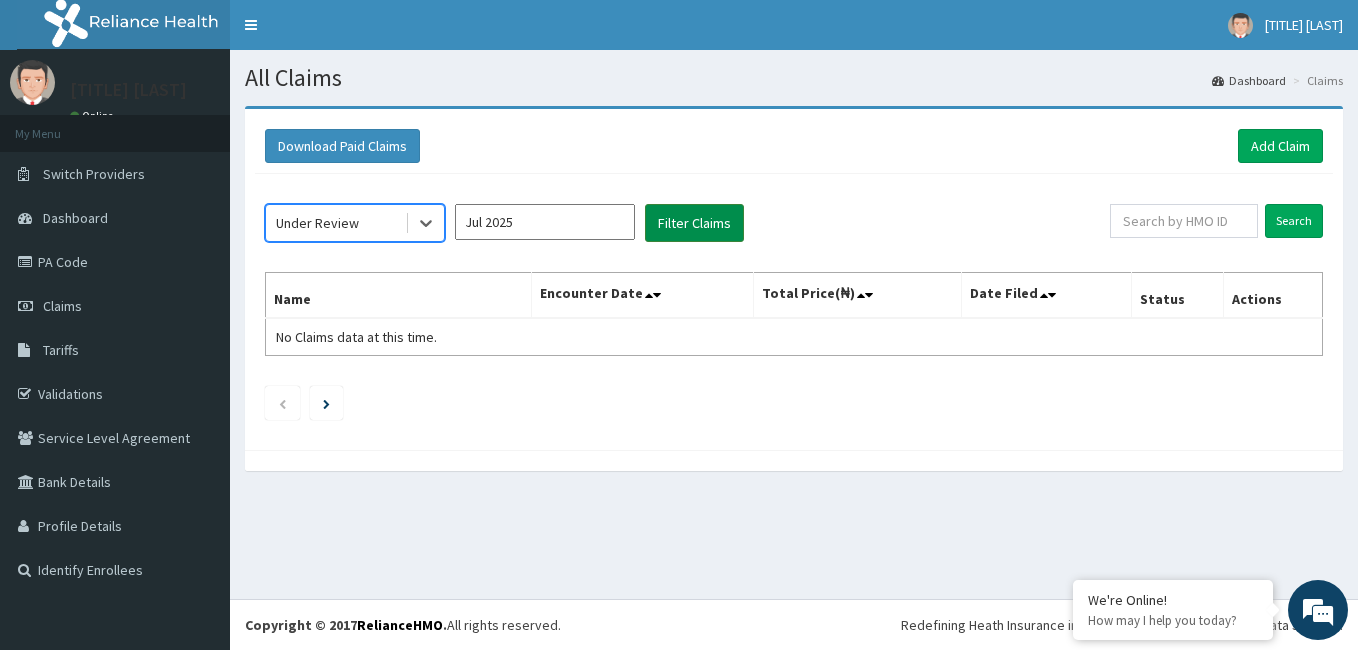 click on "Filter Claims" at bounding box center [694, 223] 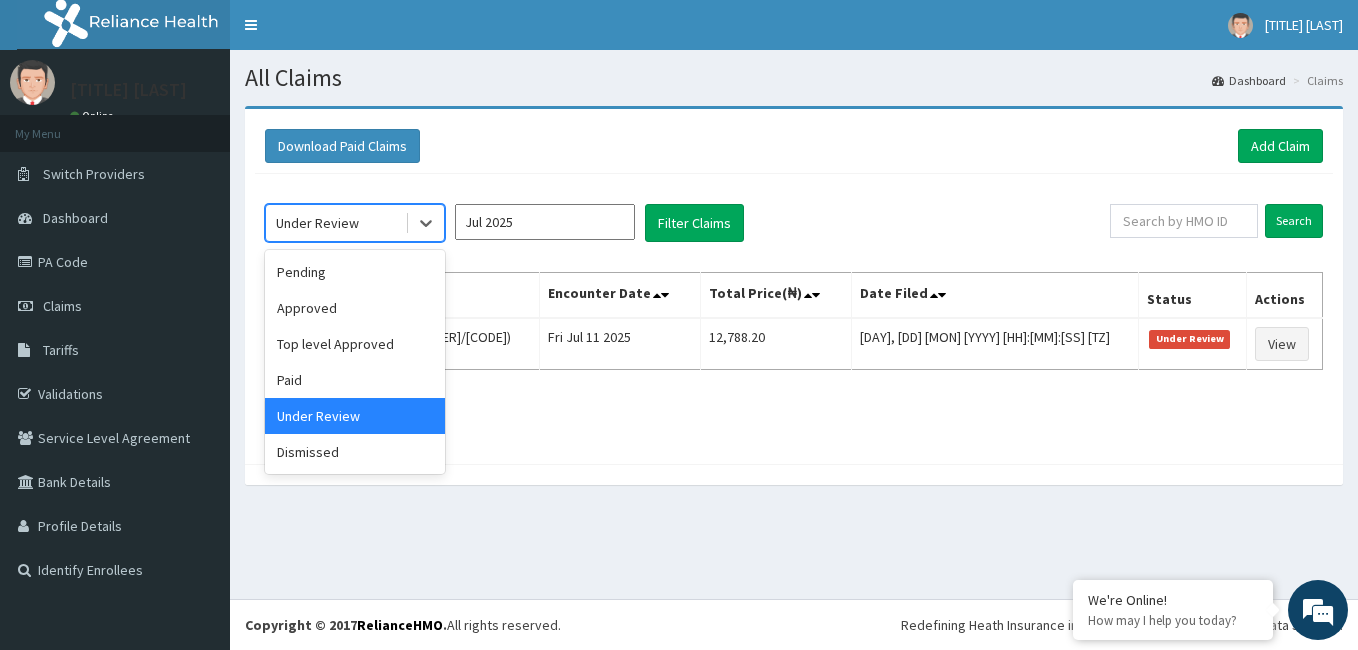 click on "Paid" at bounding box center [355, 380] 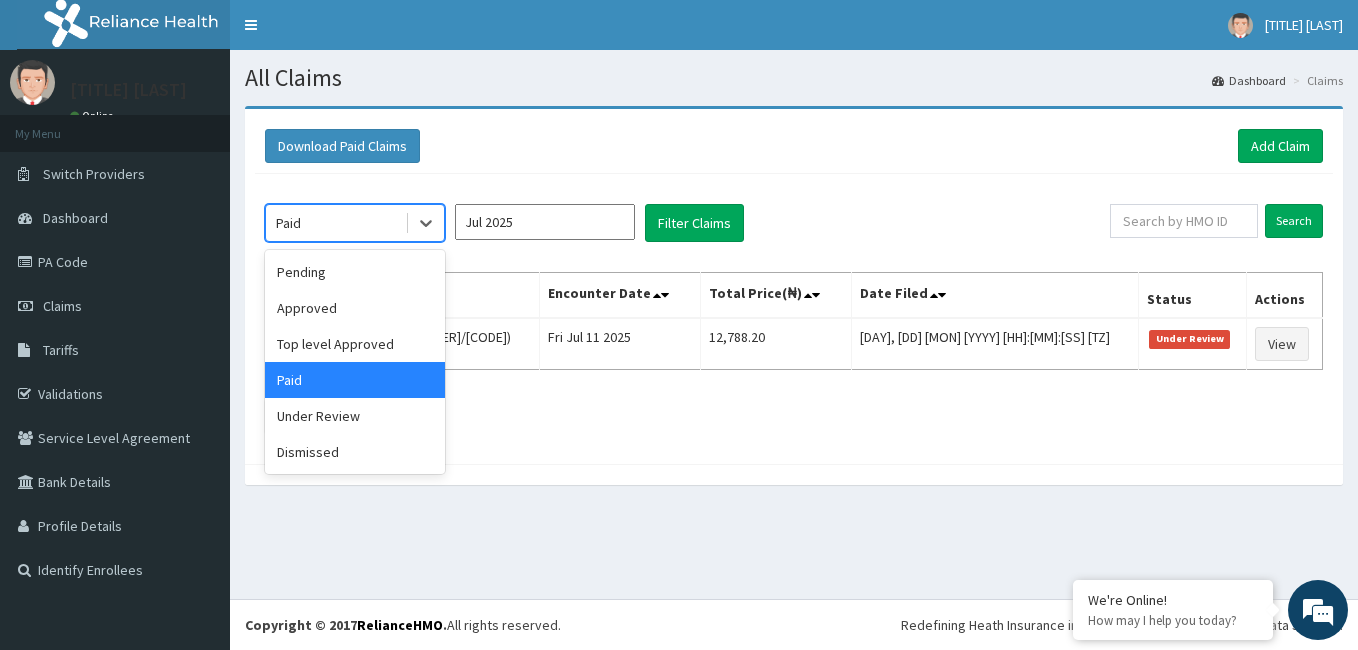 click on "Top level Approved" at bounding box center (355, 344) 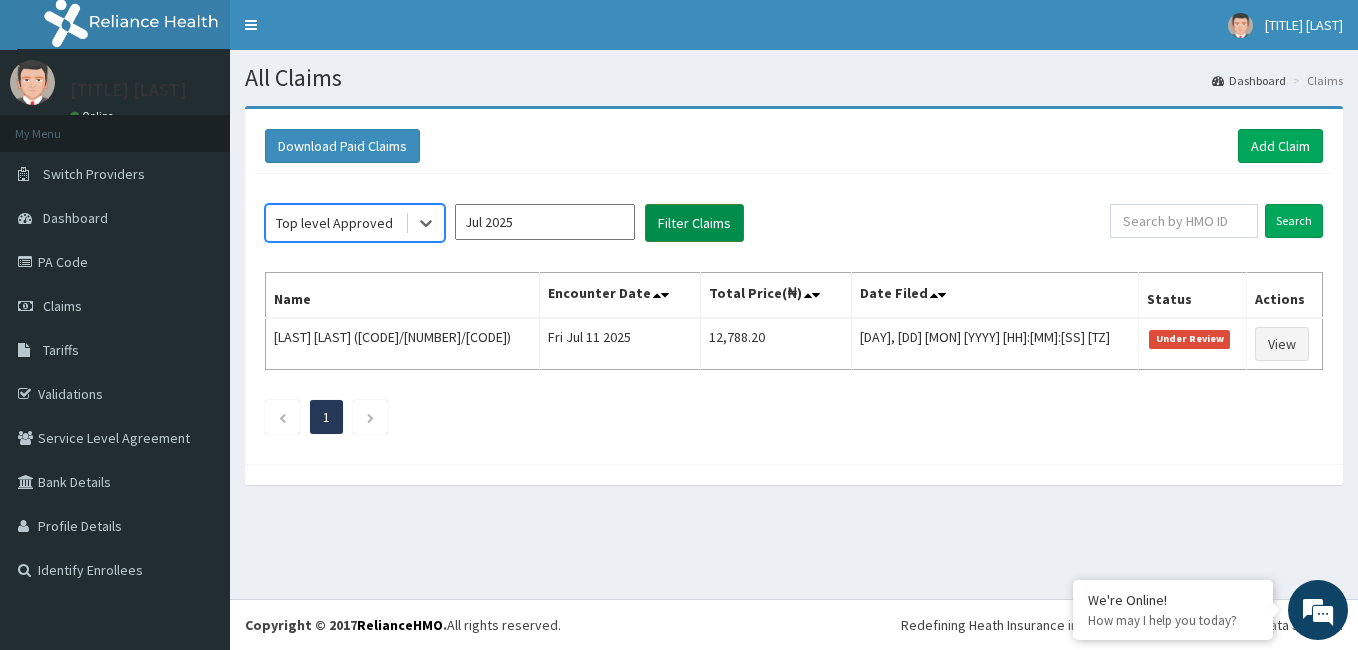 click on "Filter Claims" at bounding box center (694, 223) 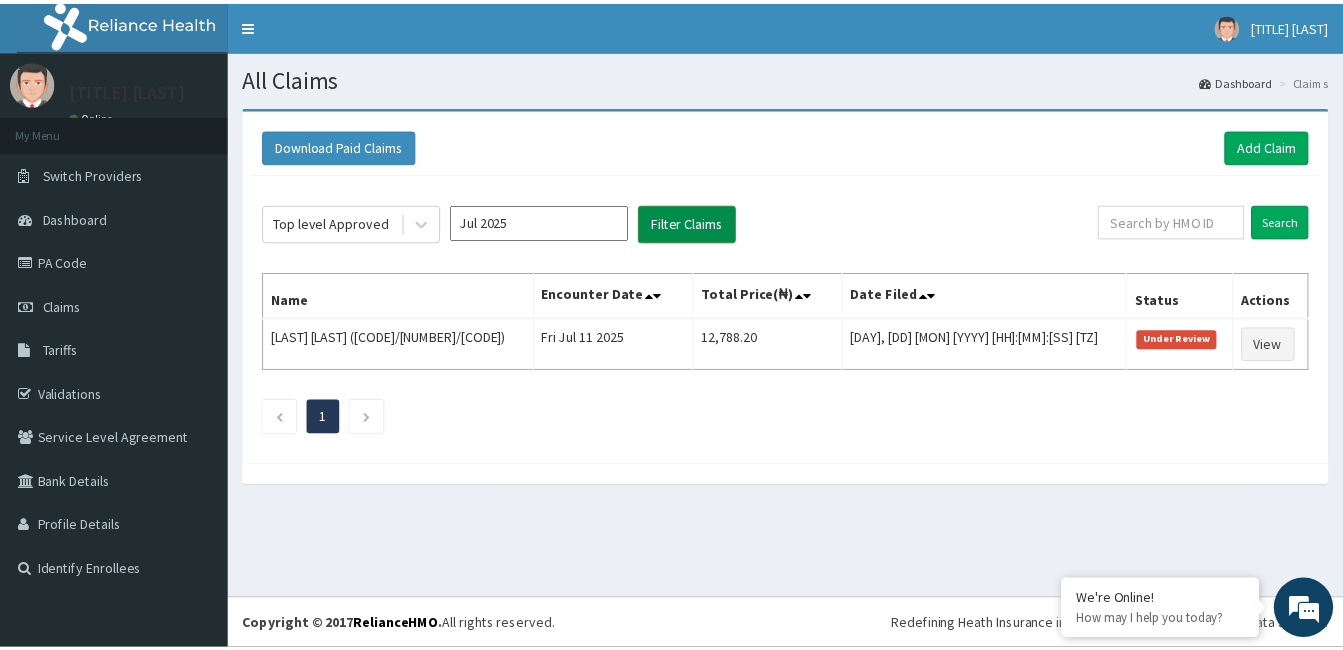 scroll, scrollTop: 0, scrollLeft: 0, axis: both 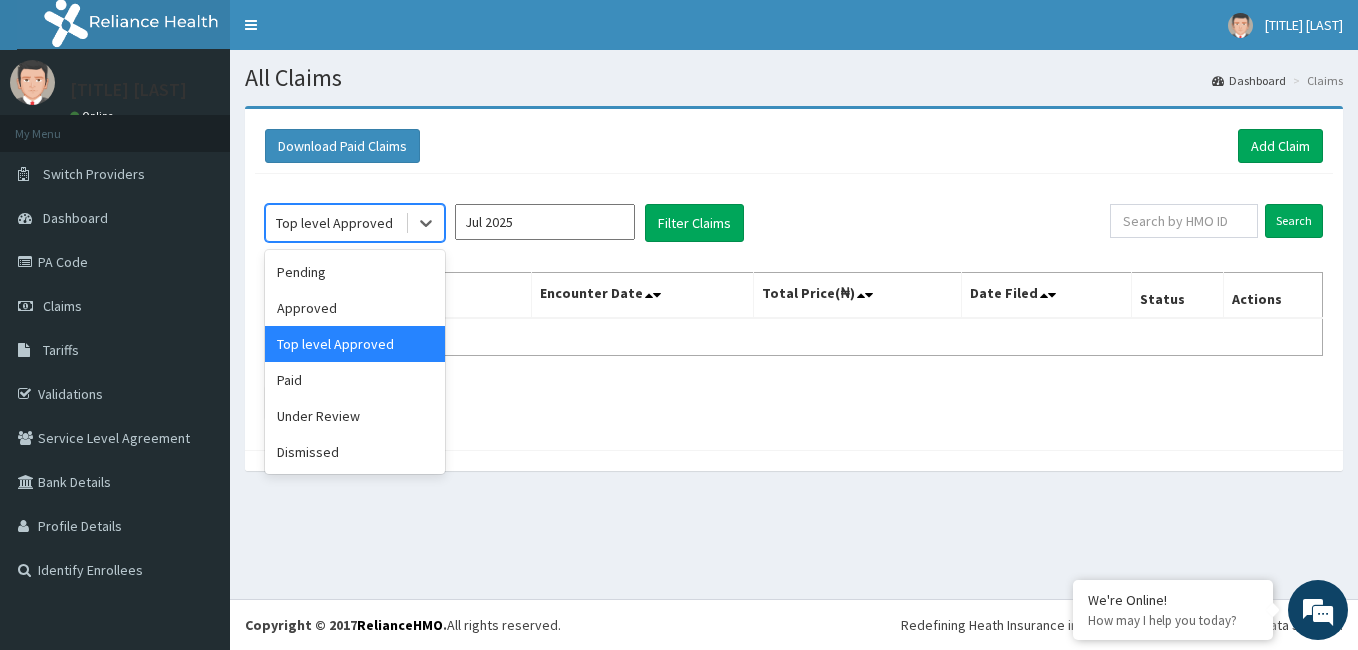 click on "Pending" at bounding box center (355, 272) 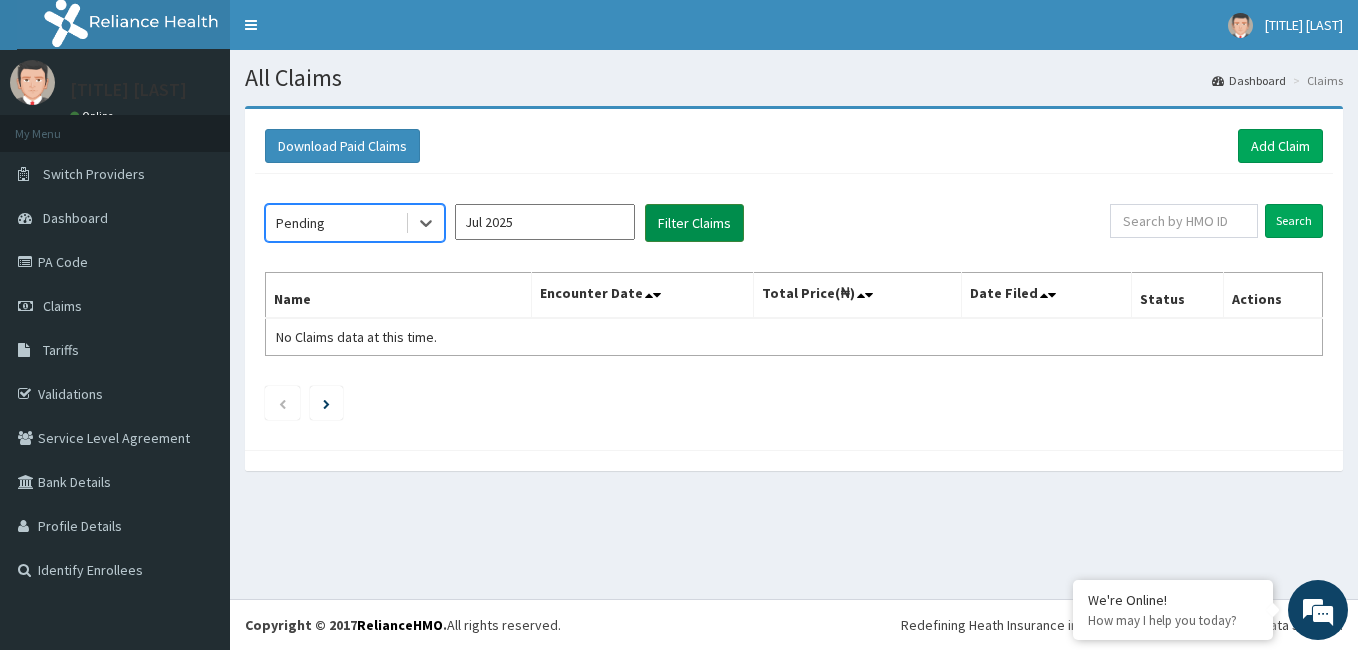 click on "Filter Claims" at bounding box center [694, 223] 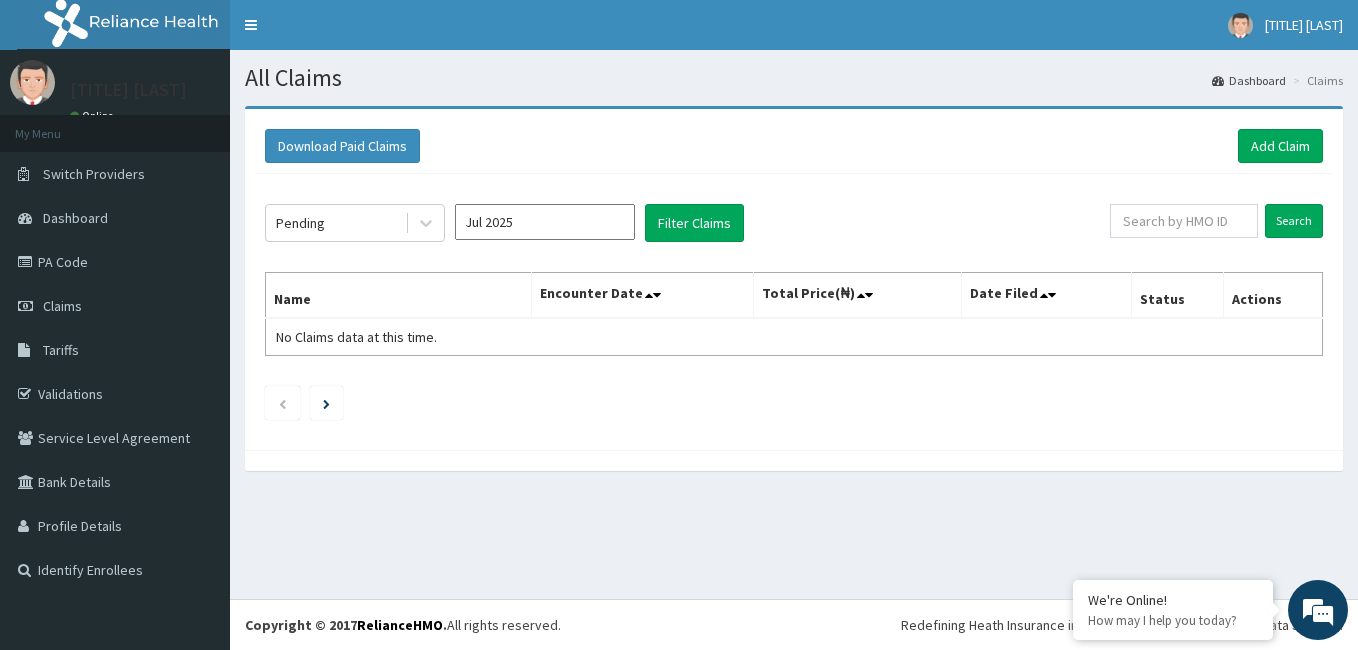 click on "Jul 2025" at bounding box center (545, 222) 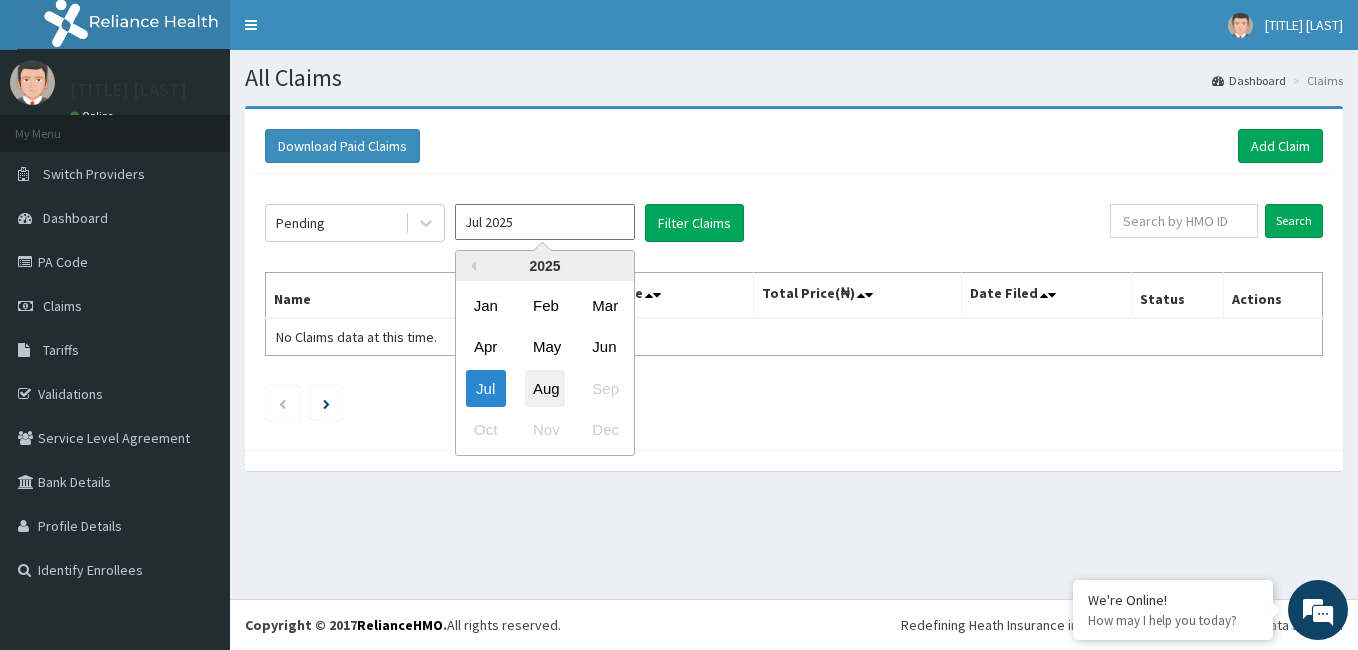 click on "Aug" at bounding box center (545, 388) 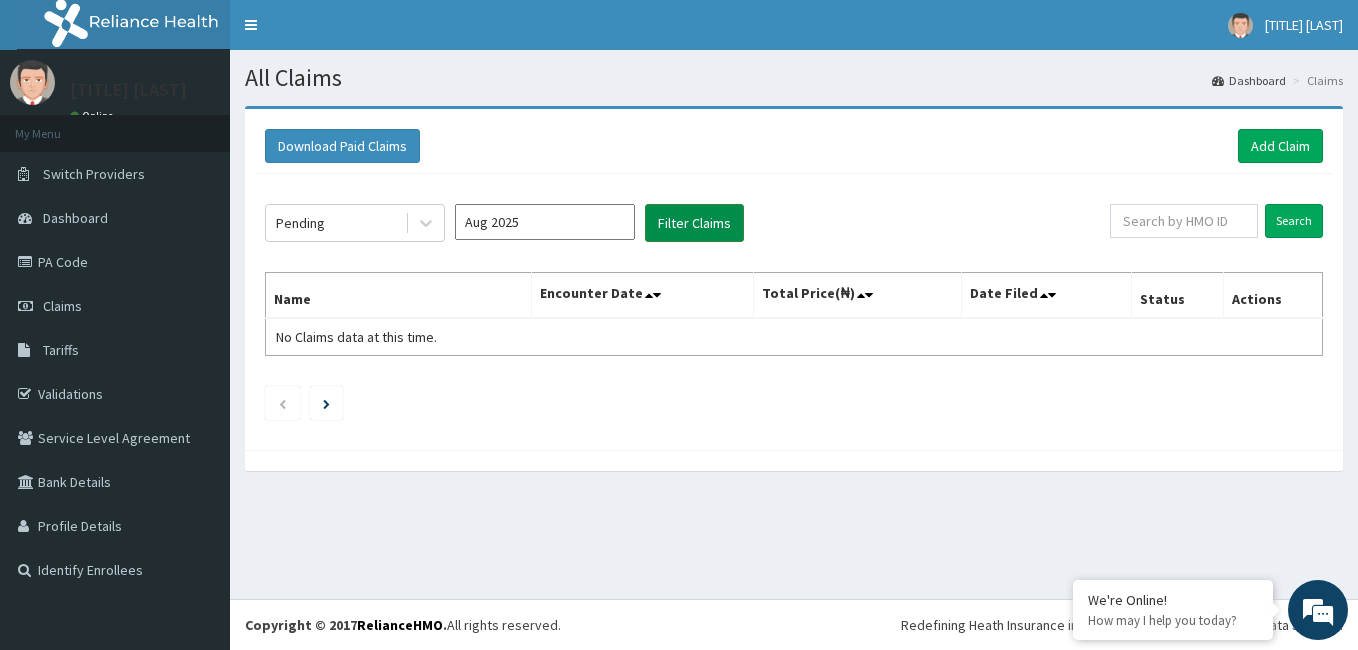 click on "Filter Claims" at bounding box center (694, 223) 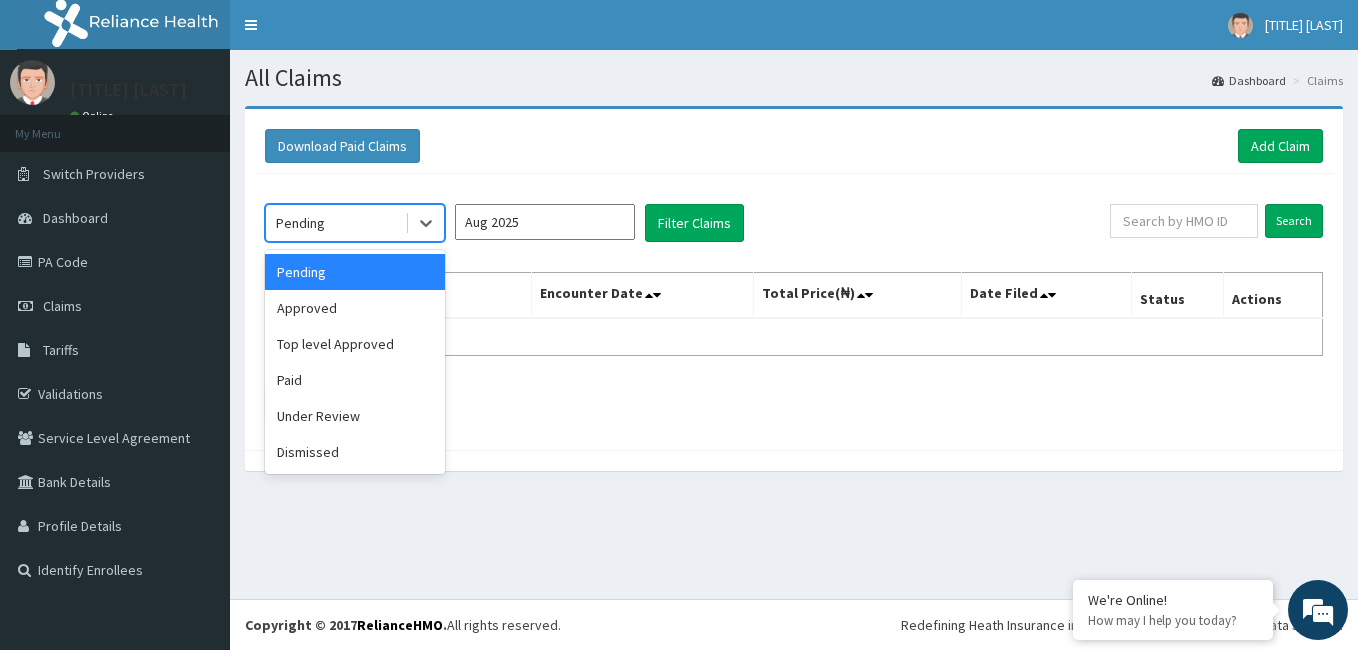 click on "Approved" at bounding box center (355, 308) 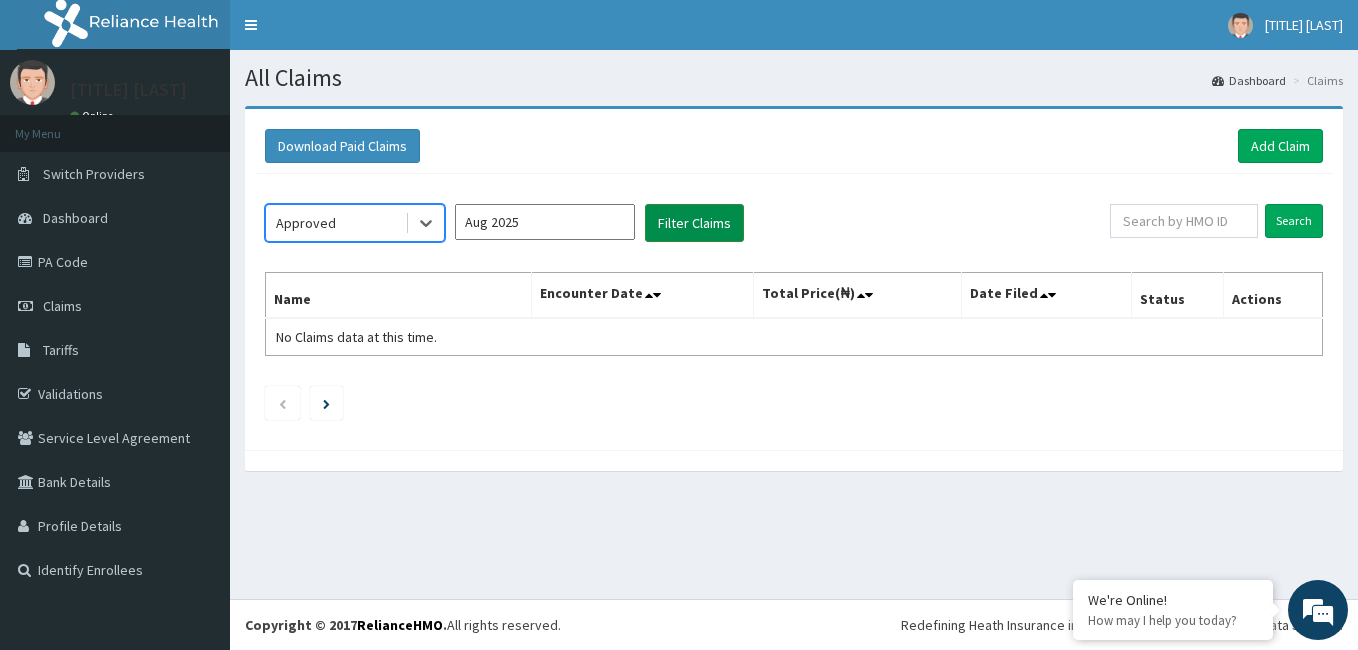 click on "Filter Claims" at bounding box center [694, 223] 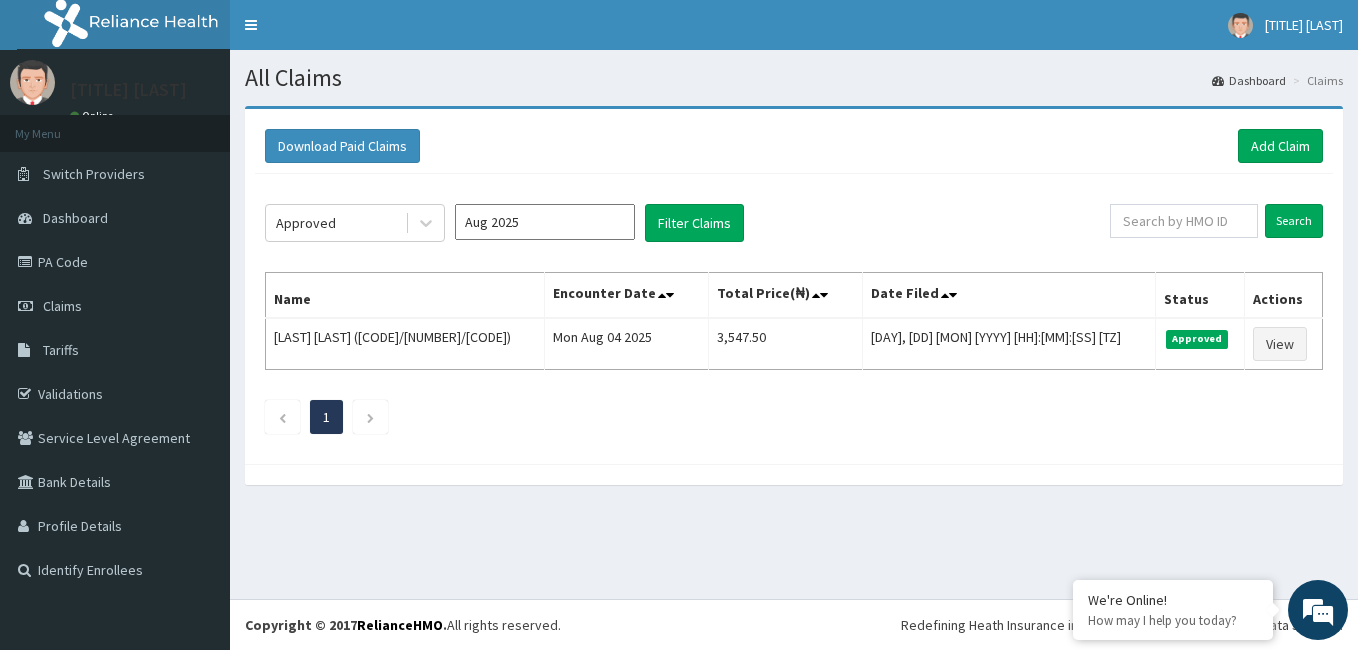 click on "Aug 2025" at bounding box center (545, 222) 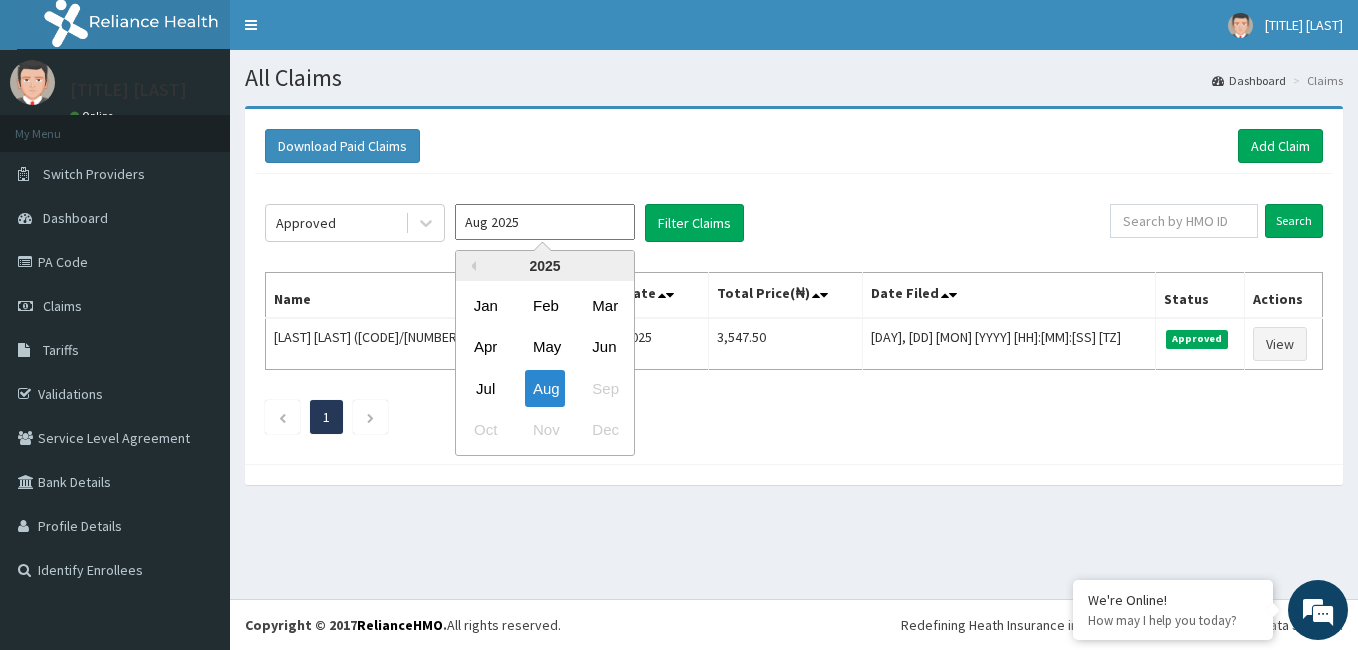 click on "Aug 2025" at bounding box center [545, 222] 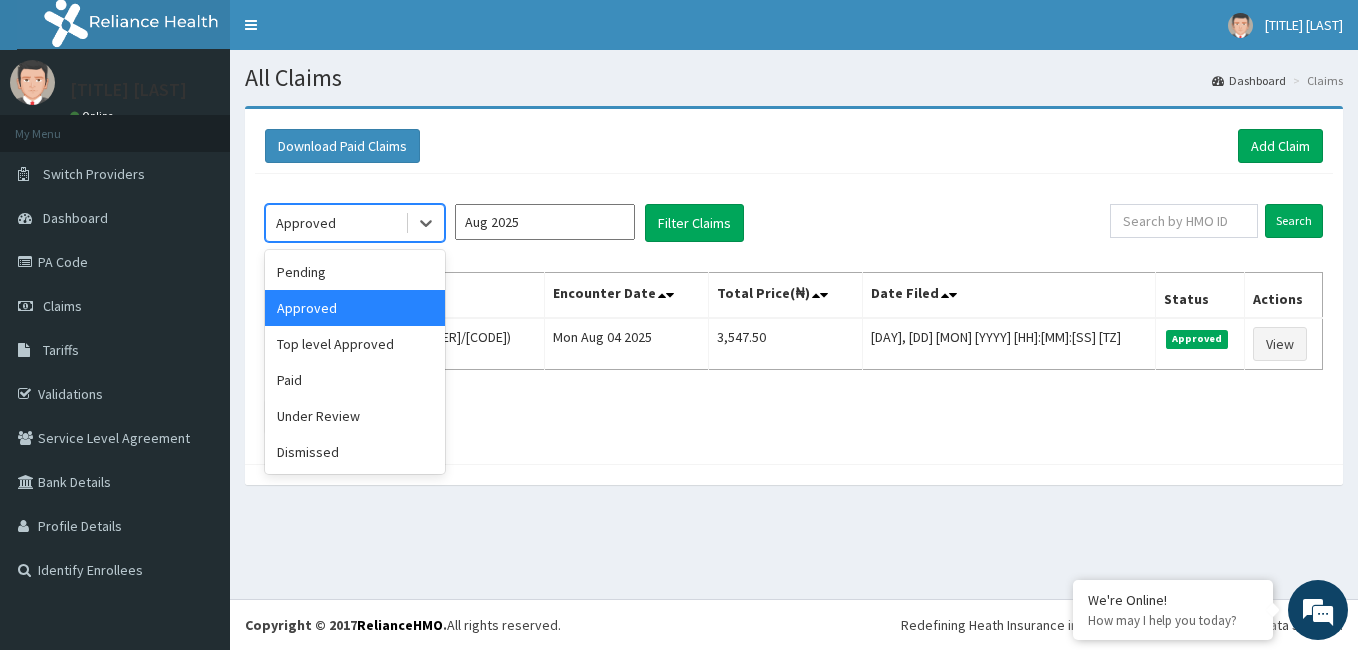 click on "Paid" at bounding box center [355, 380] 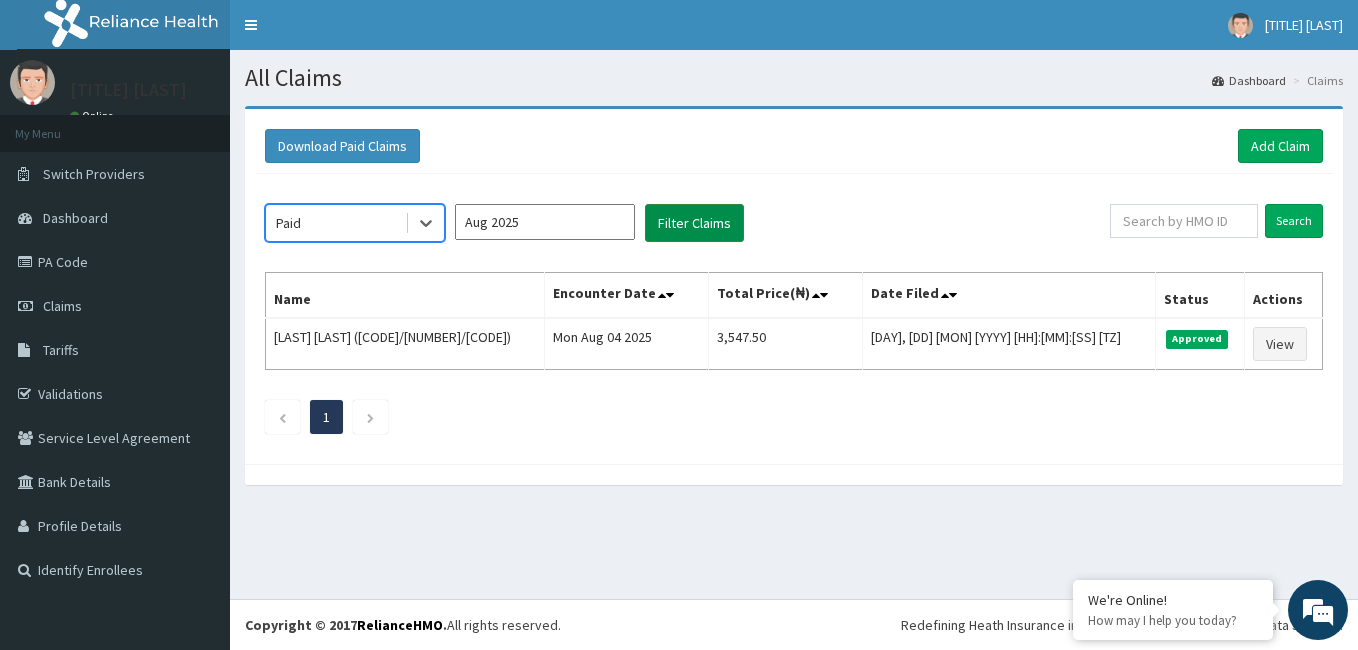click on "Filter Claims" at bounding box center (694, 223) 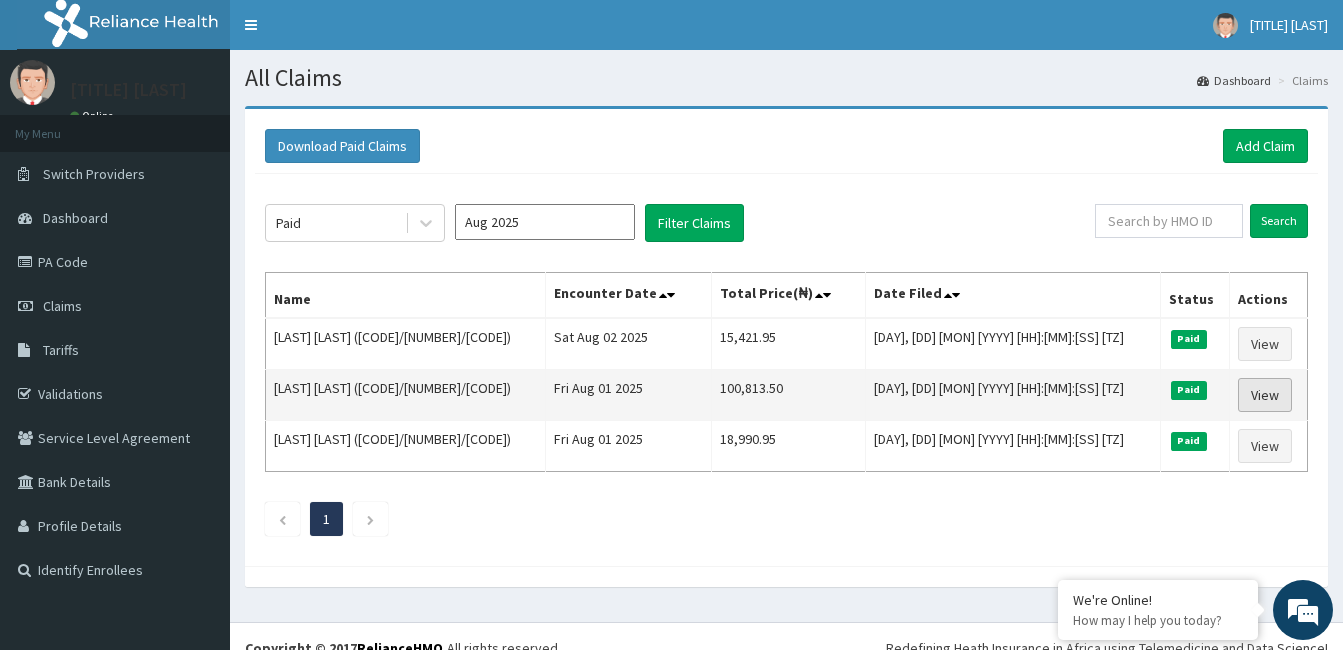 click on "View" at bounding box center (1265, 395) 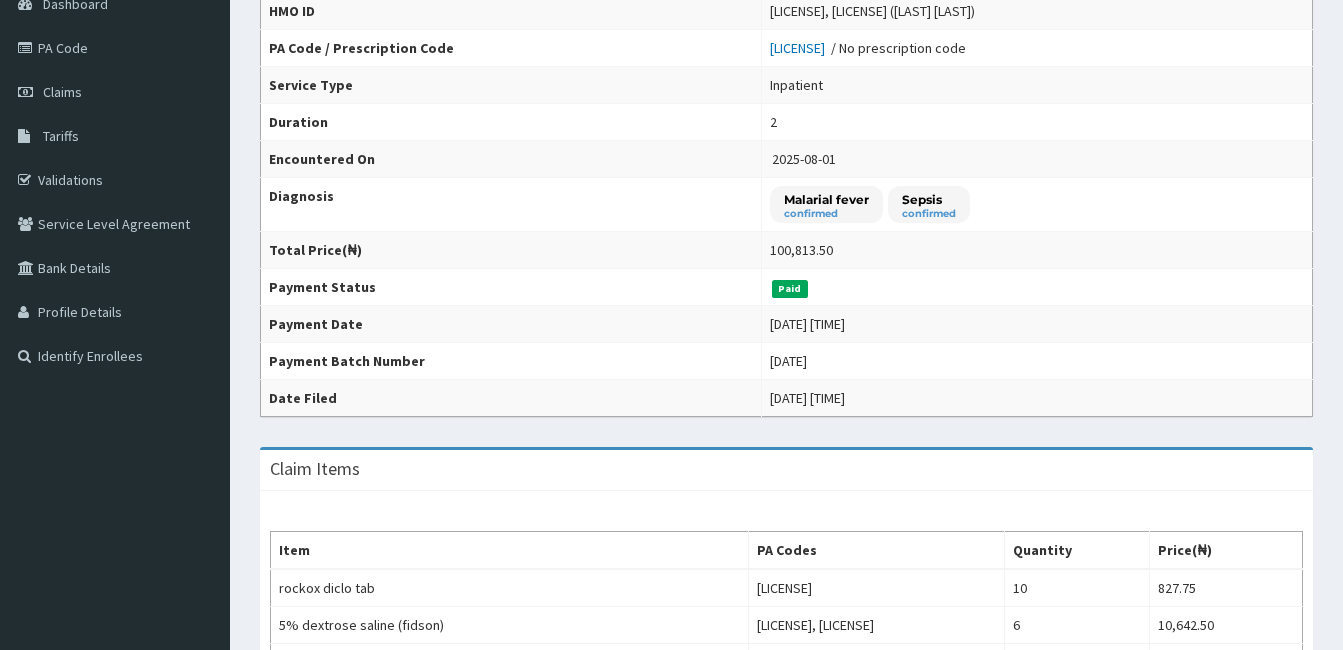 scroll, scrollTop: 0, scrollLeft: 0, axis: both 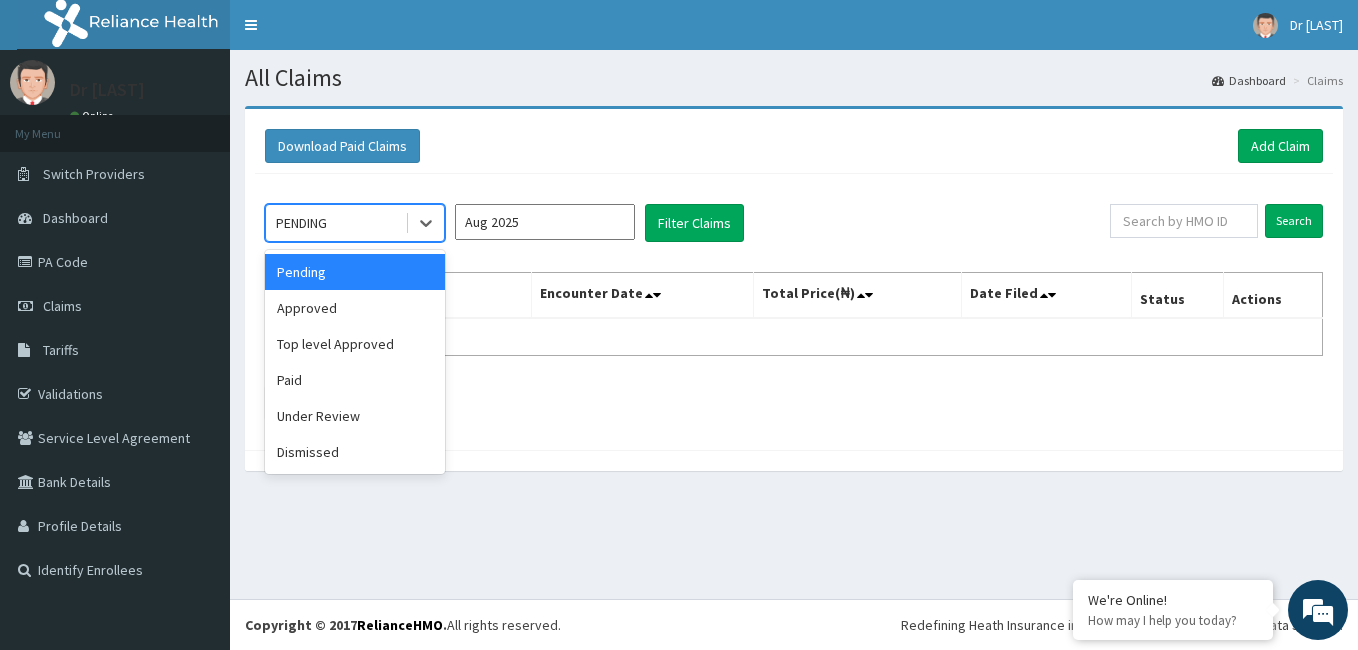 click on "Under Review" at bounding box center (355, 416) 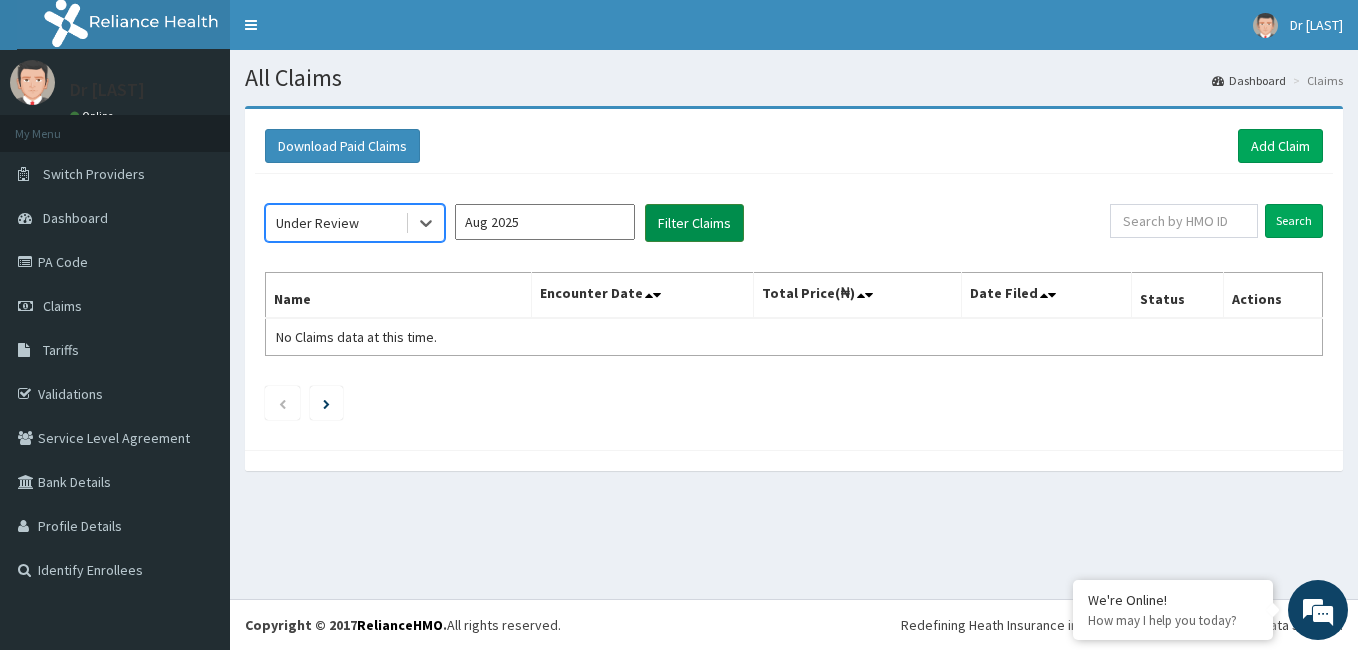 click on "Filter Claims" at bounding box center [694, 223] 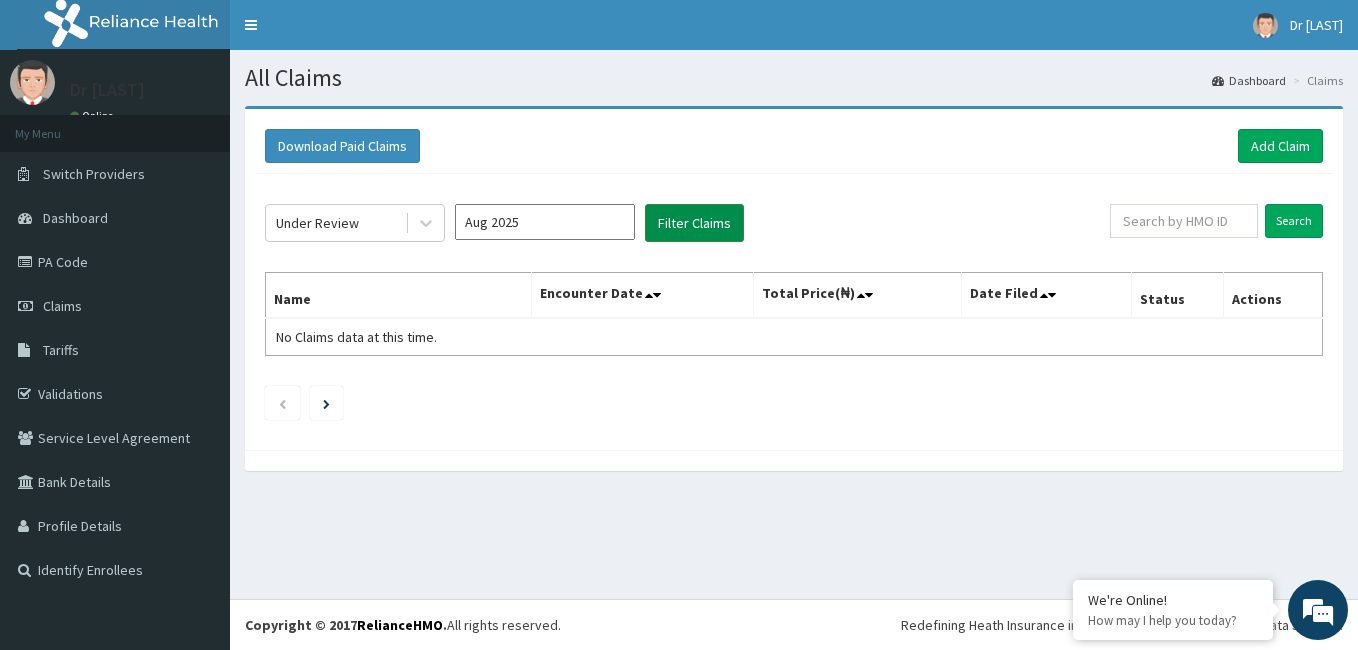 scroll, scrollTop: 0, scrollLeft: 0, axis: both 